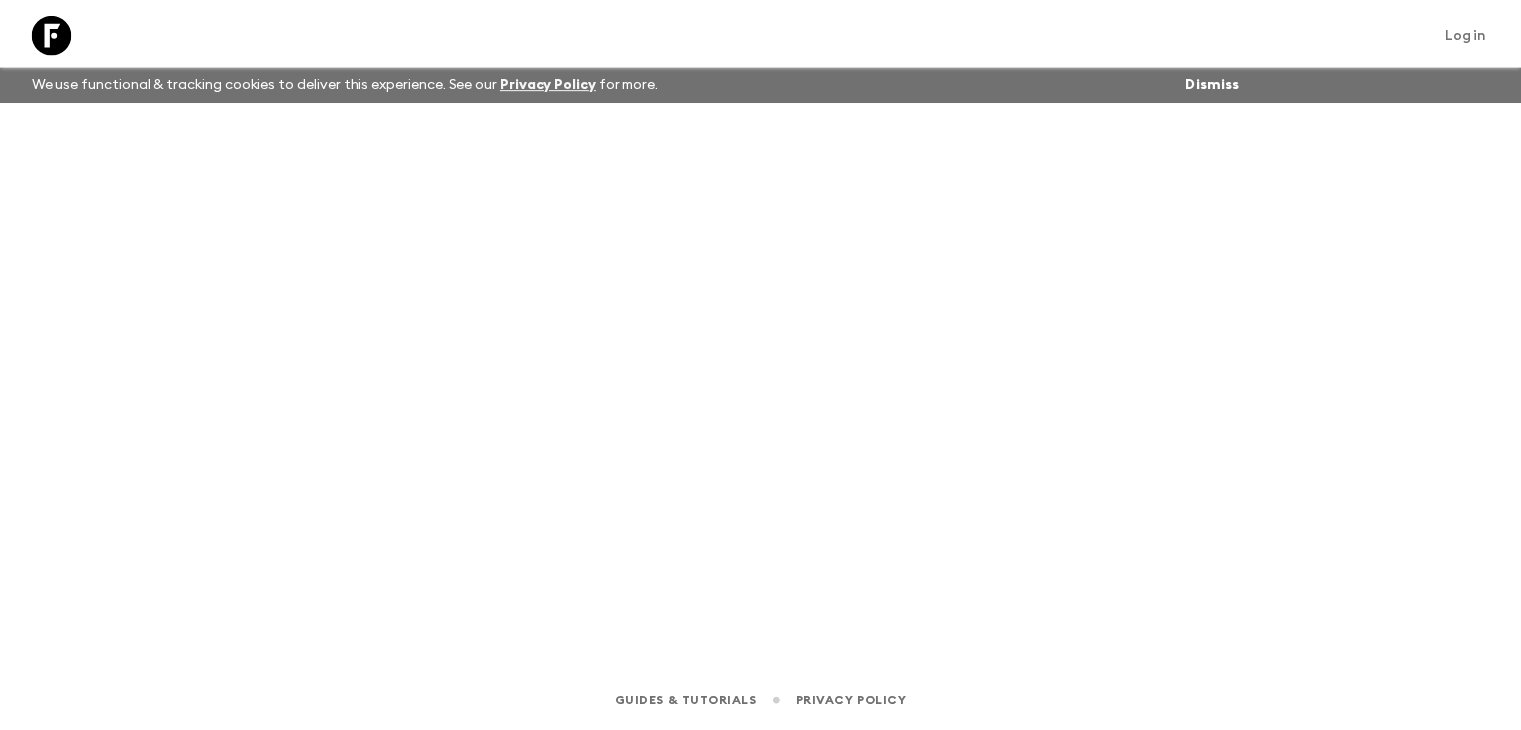 scroll, scrollTop: 0, scrollLeft: 0, axis: both 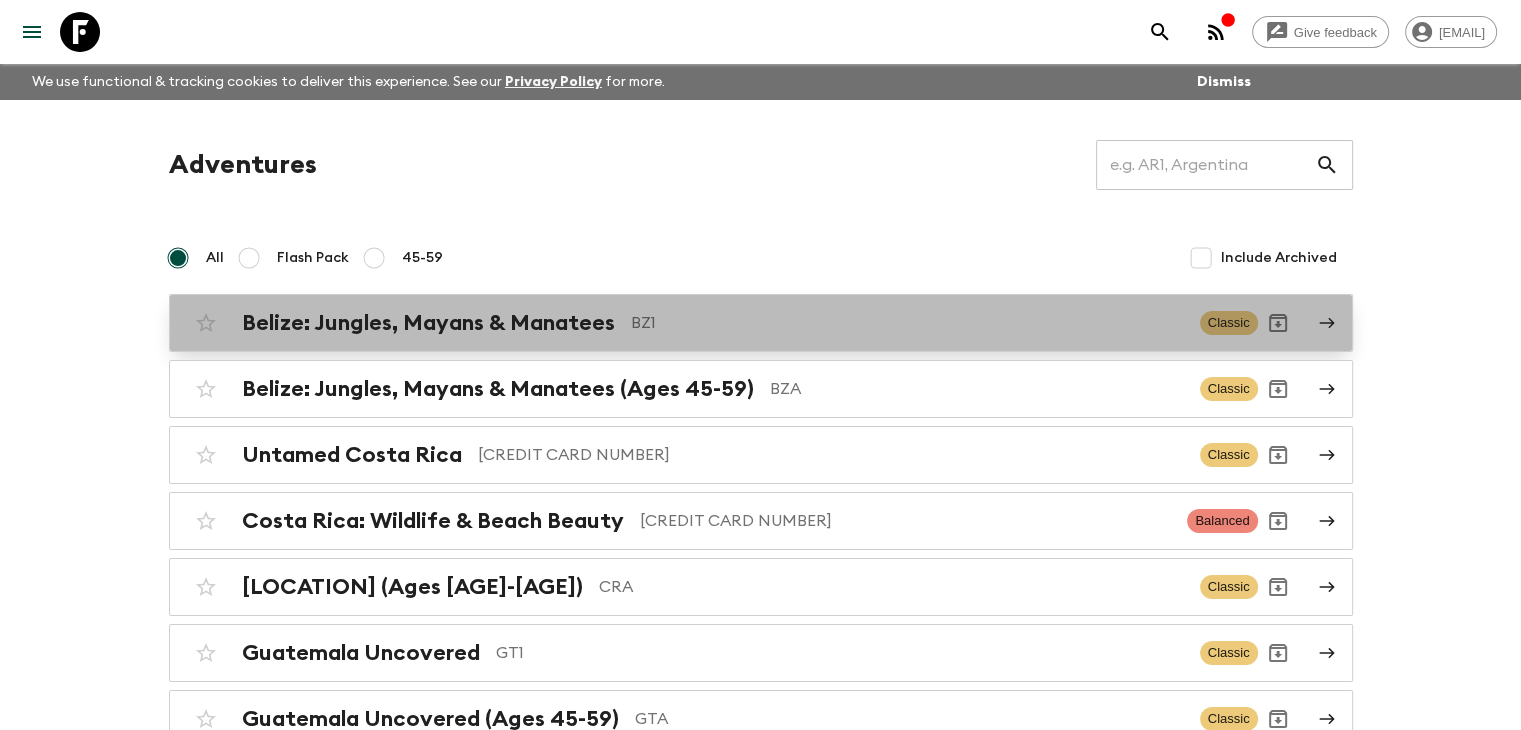 click on "BZ1" at bounding box center (907, 323) 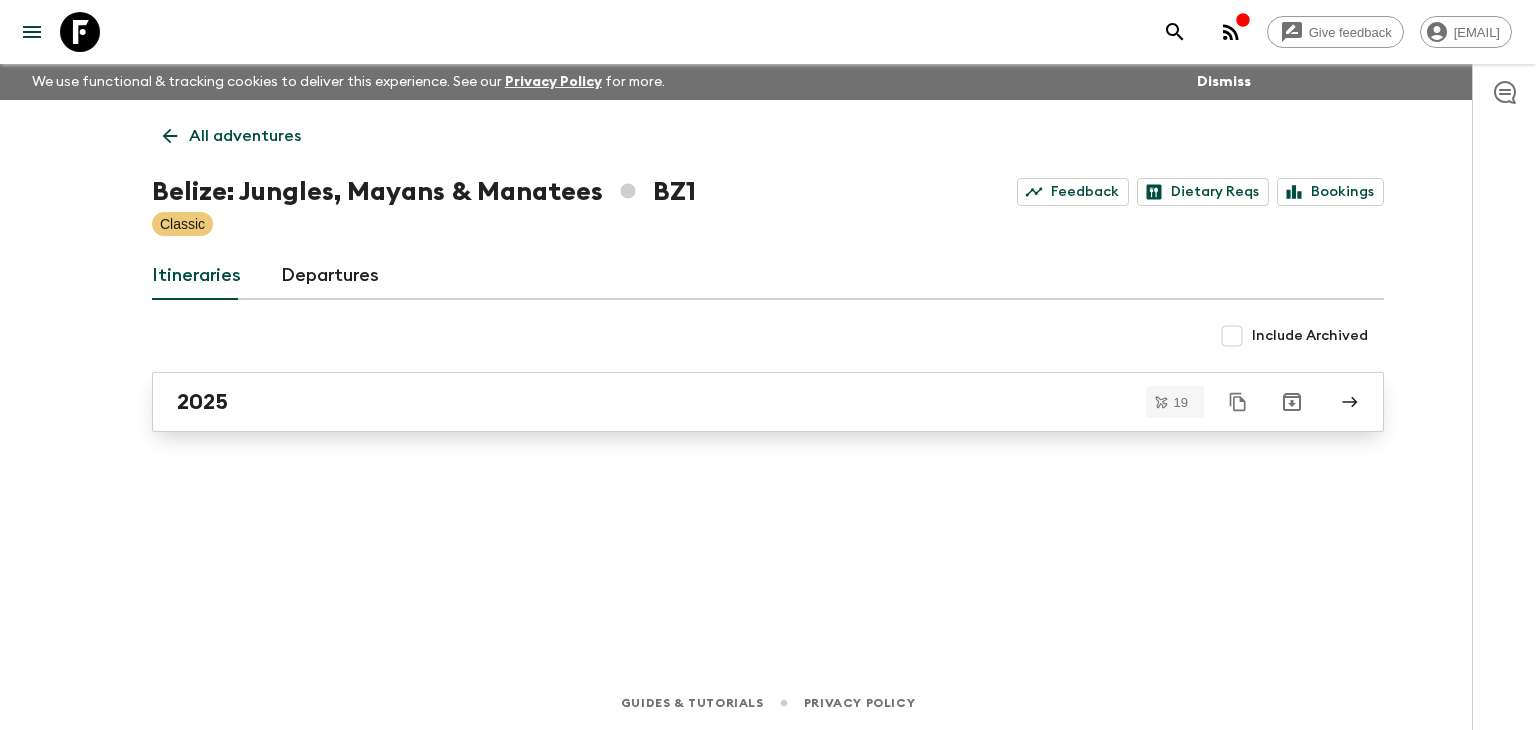 click on "2025" at bounding box center [749, 402] 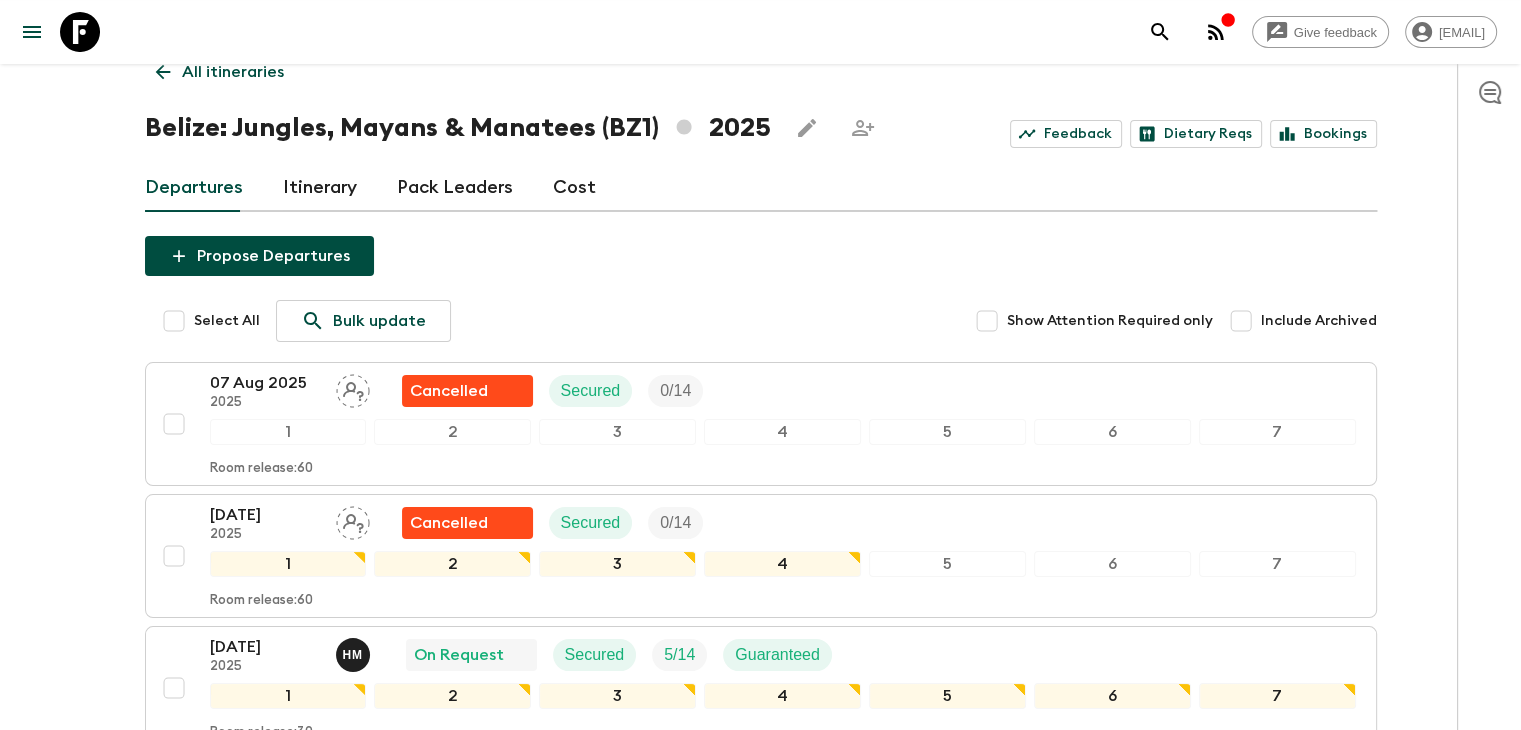 scroll, scrollTop: 0, scrollLeft: 0, axis: both 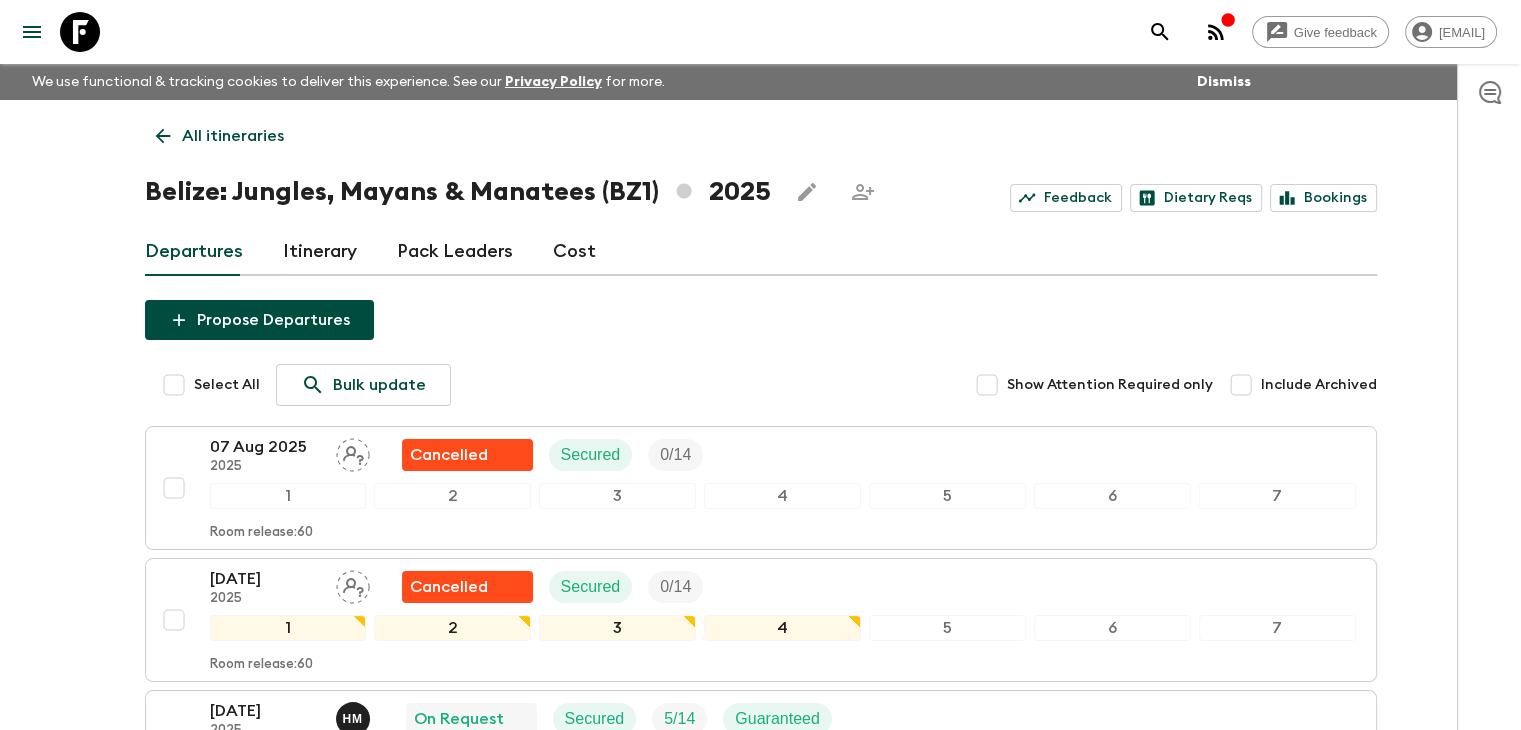 click 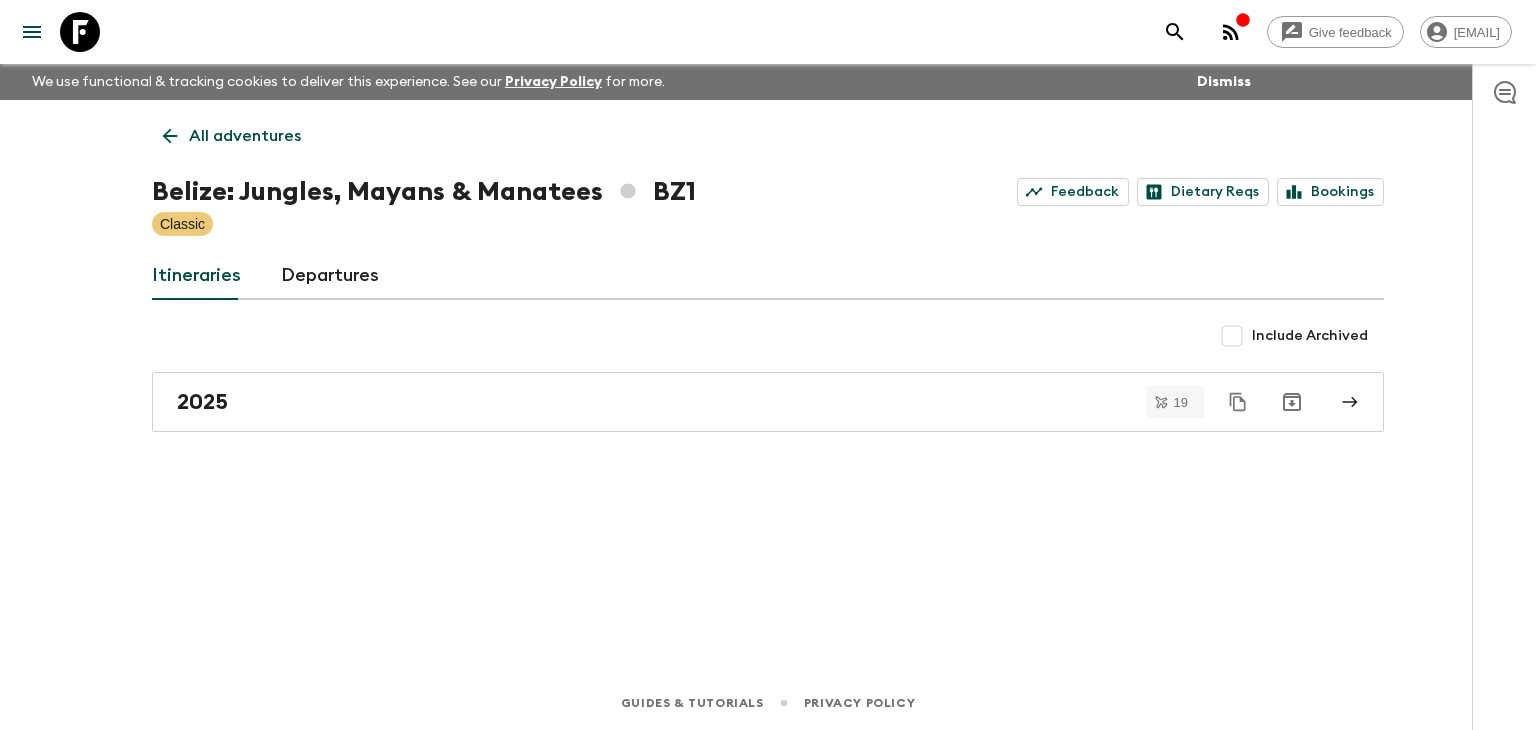 click 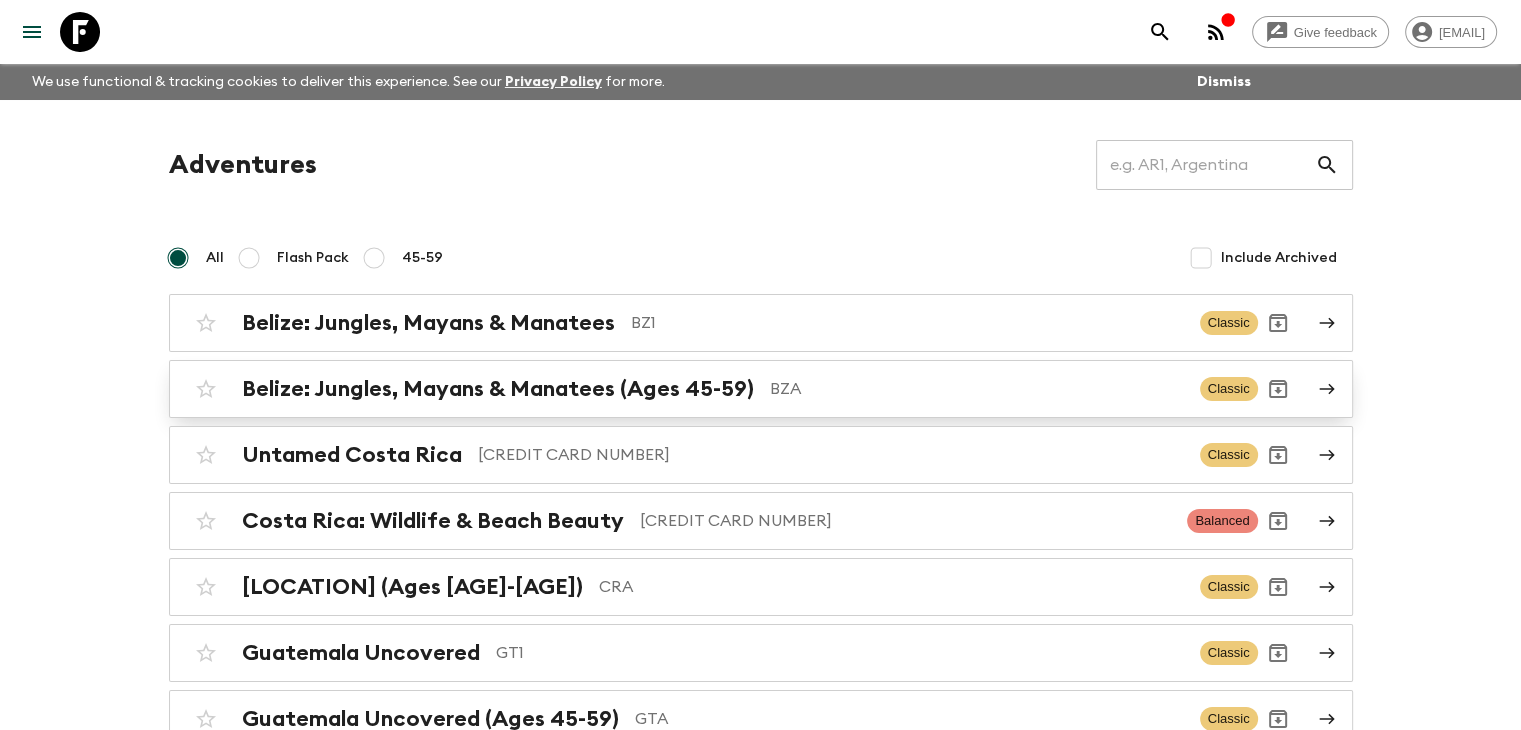 click on "Belize: Jungles, Mayans & Manatees (Ages 45-59)" at bounding box center [498, 389] 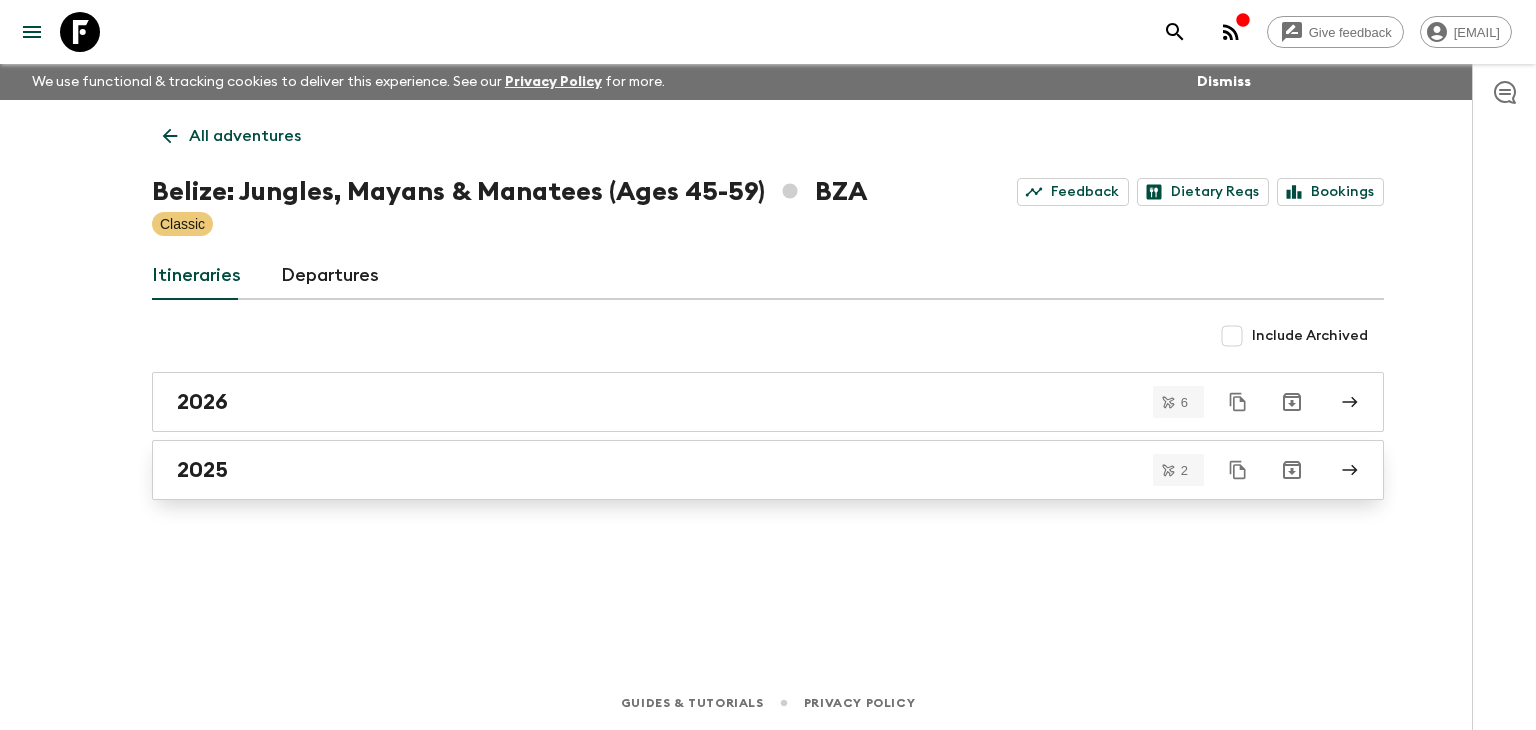 click on "2025" at bounding box center [749, 470] 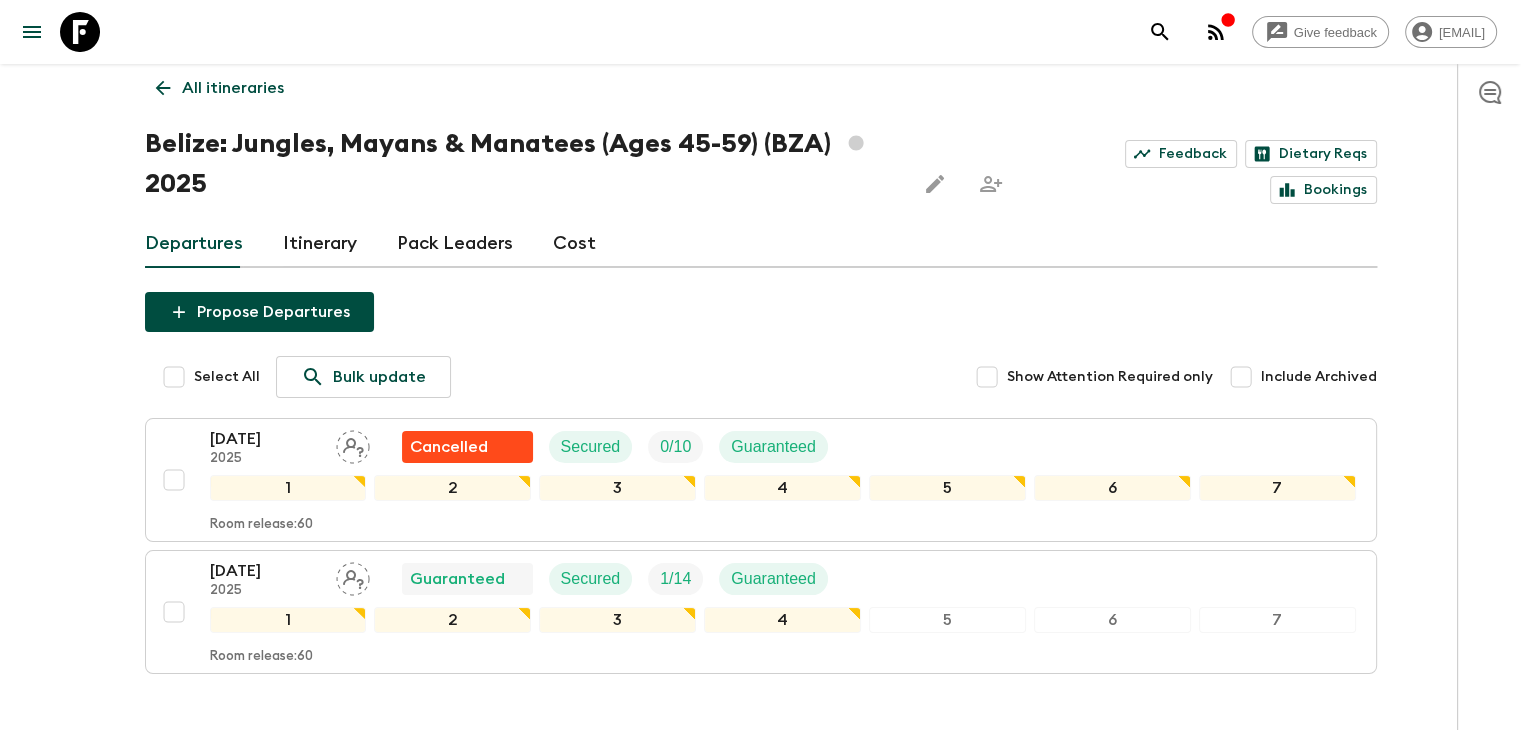 scroll, scrollTop: 0, scrollLeft: 0, axis: both 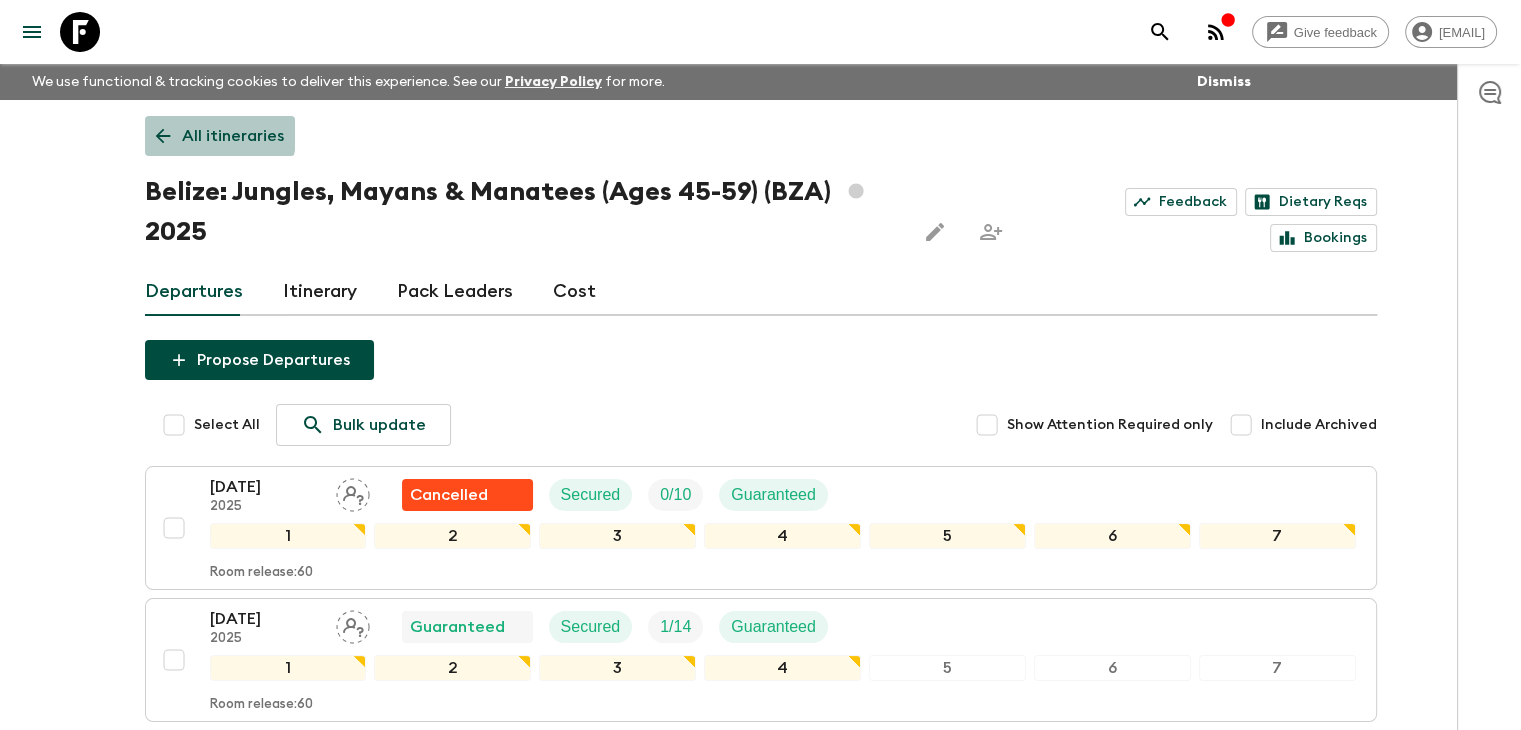 click 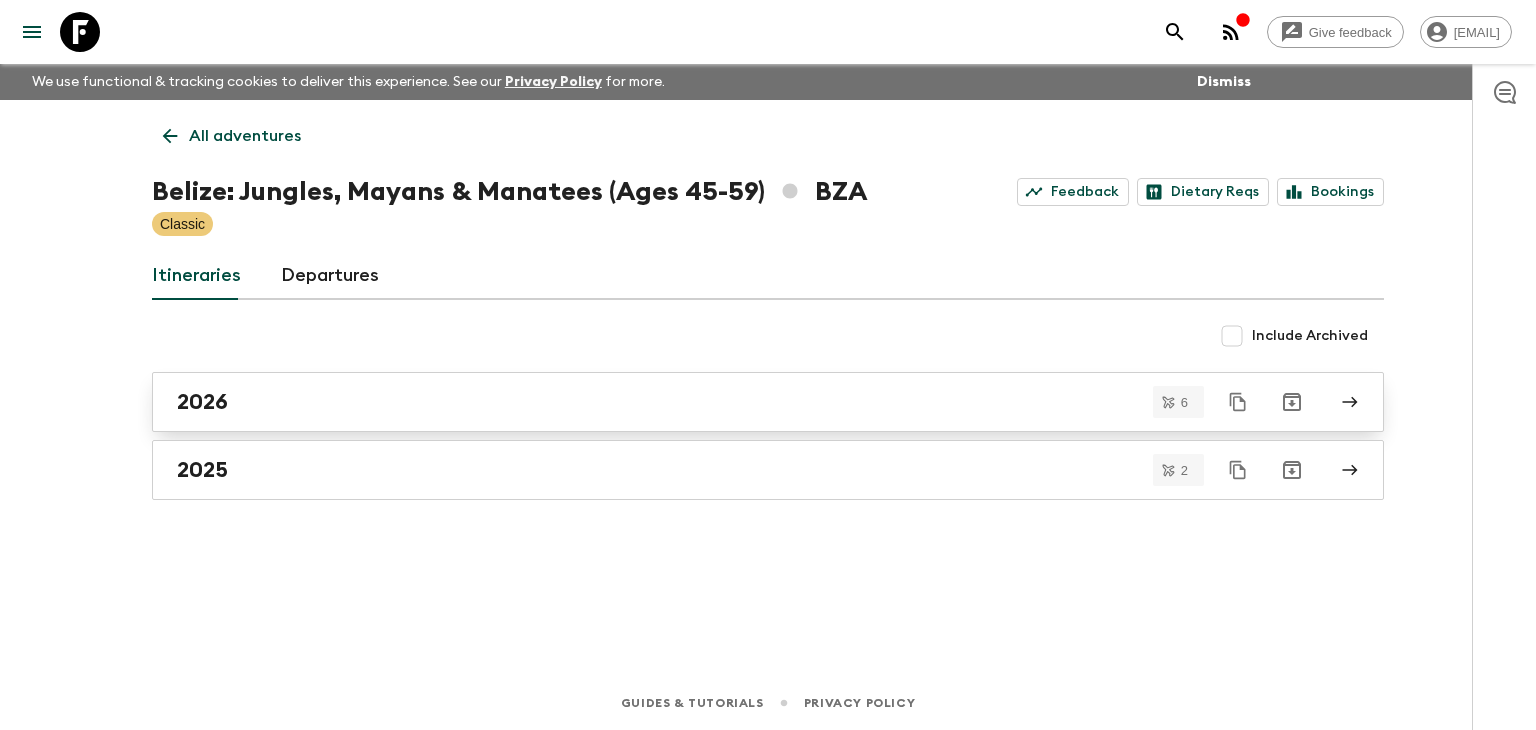 click on "2026" at bounding box center [749, 402] 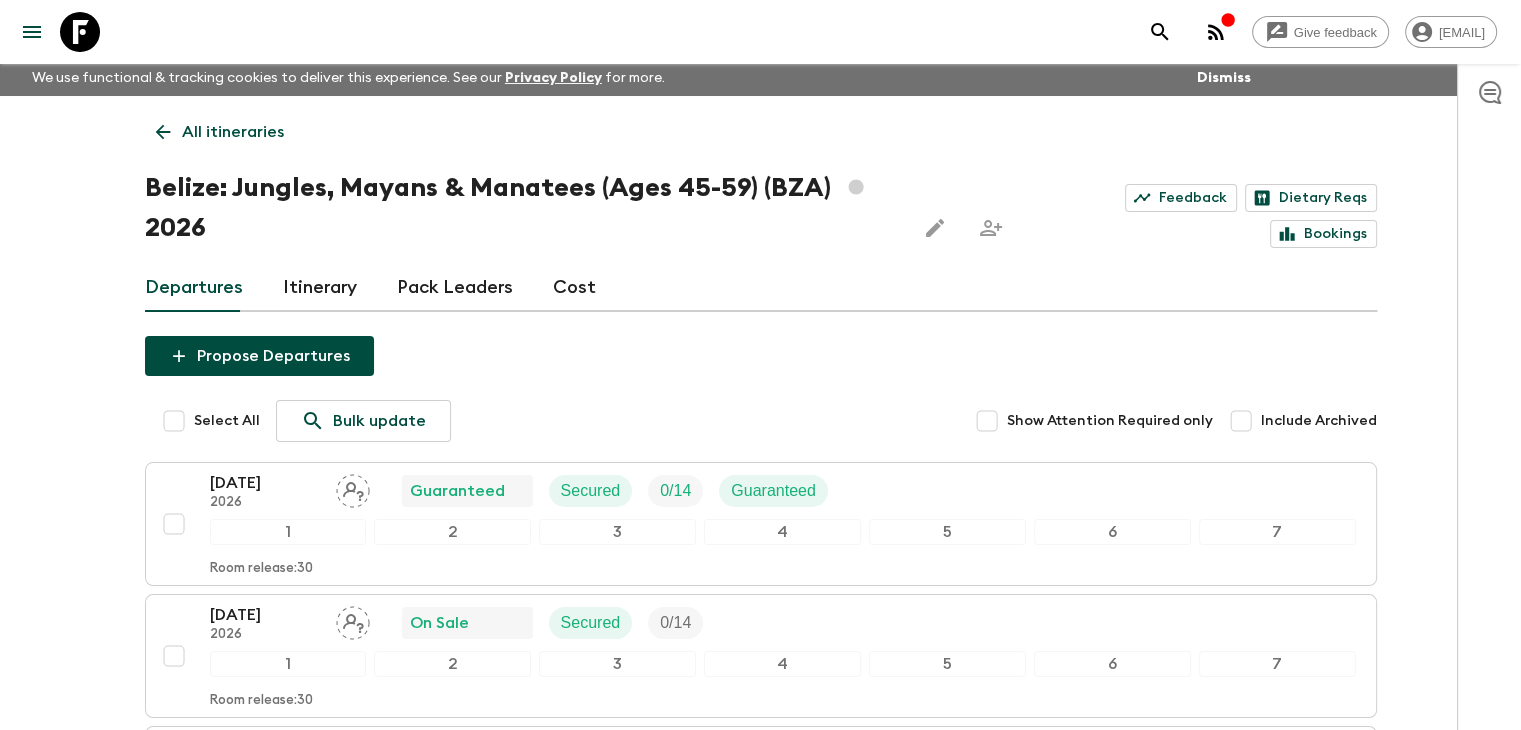 scroll, scrollTop: 0, scrollLeft: 0, axis: both 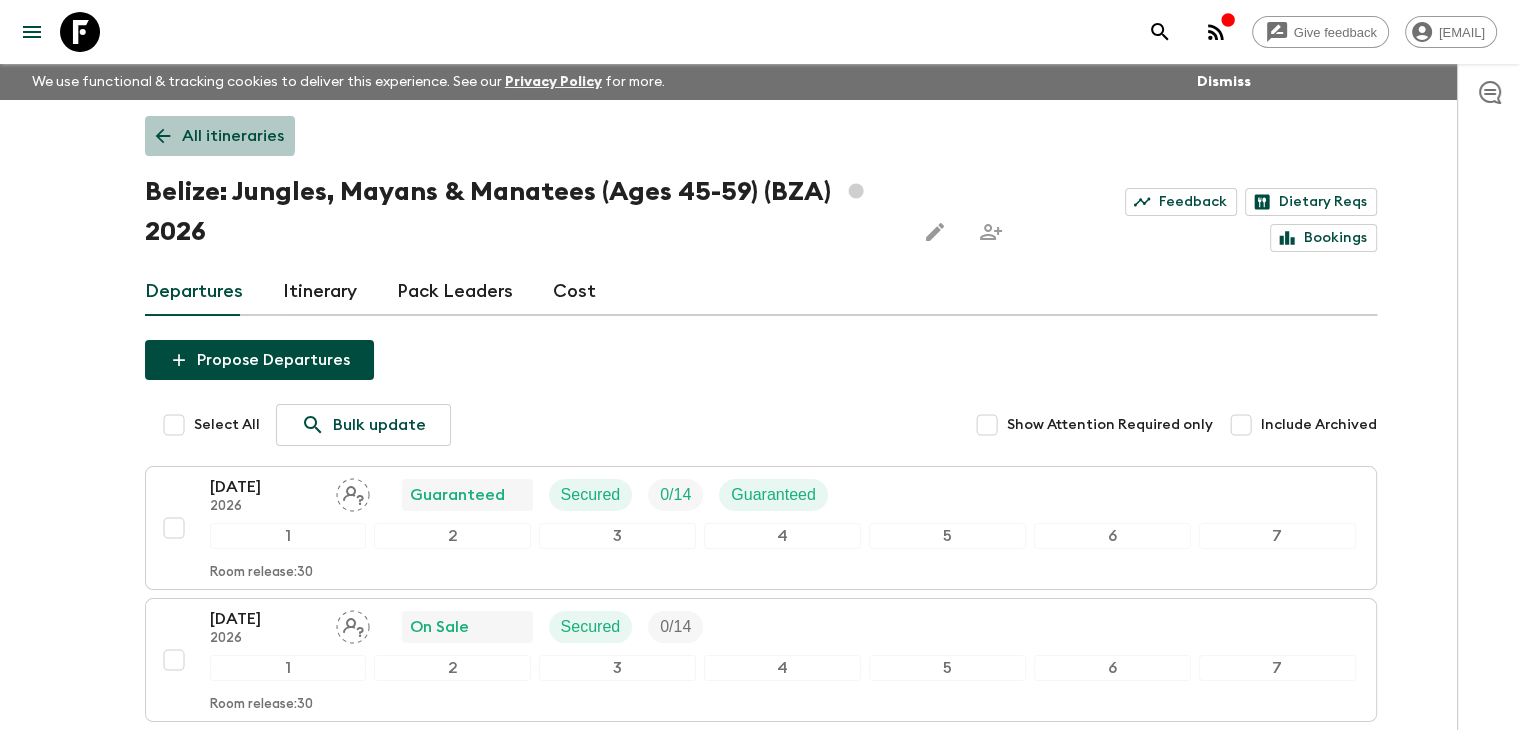 click 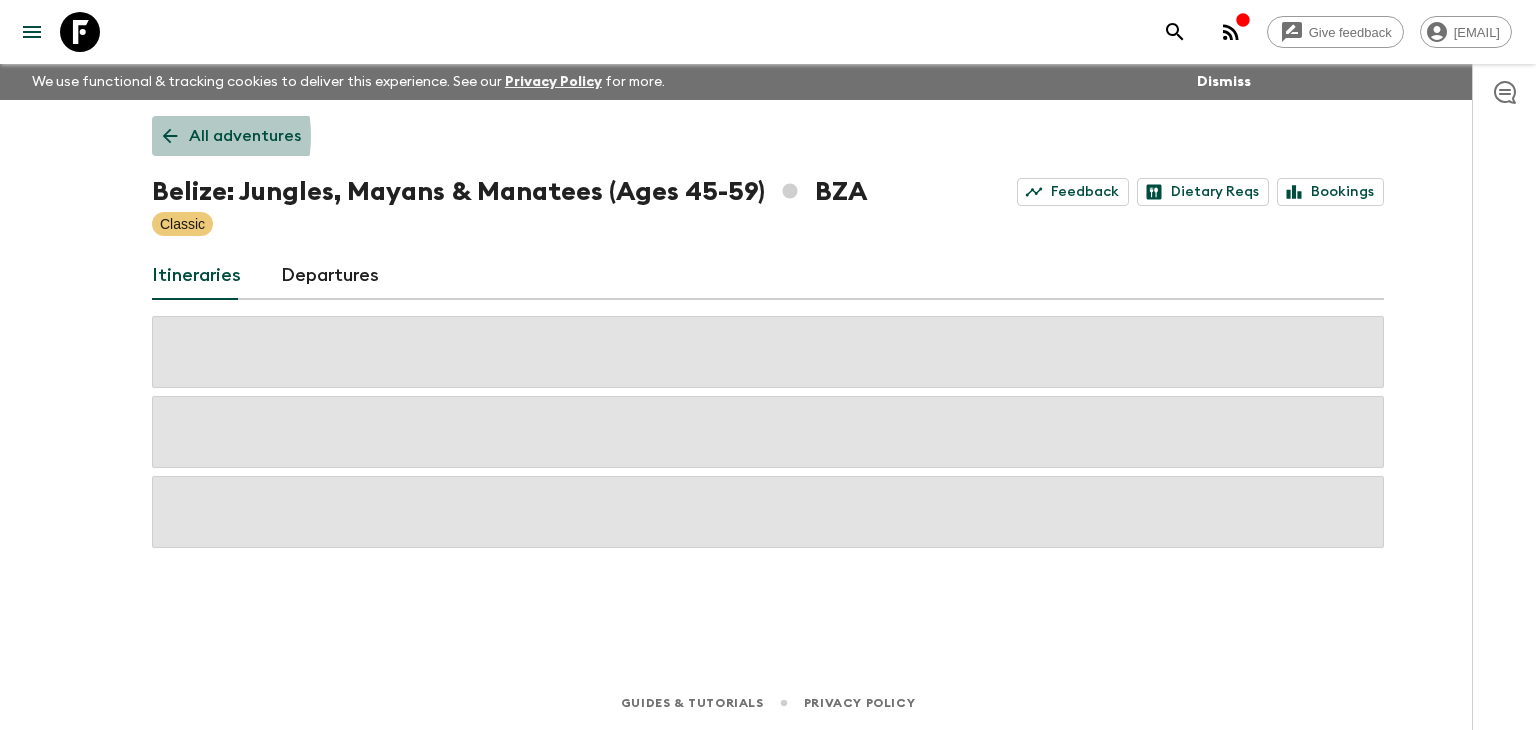 click 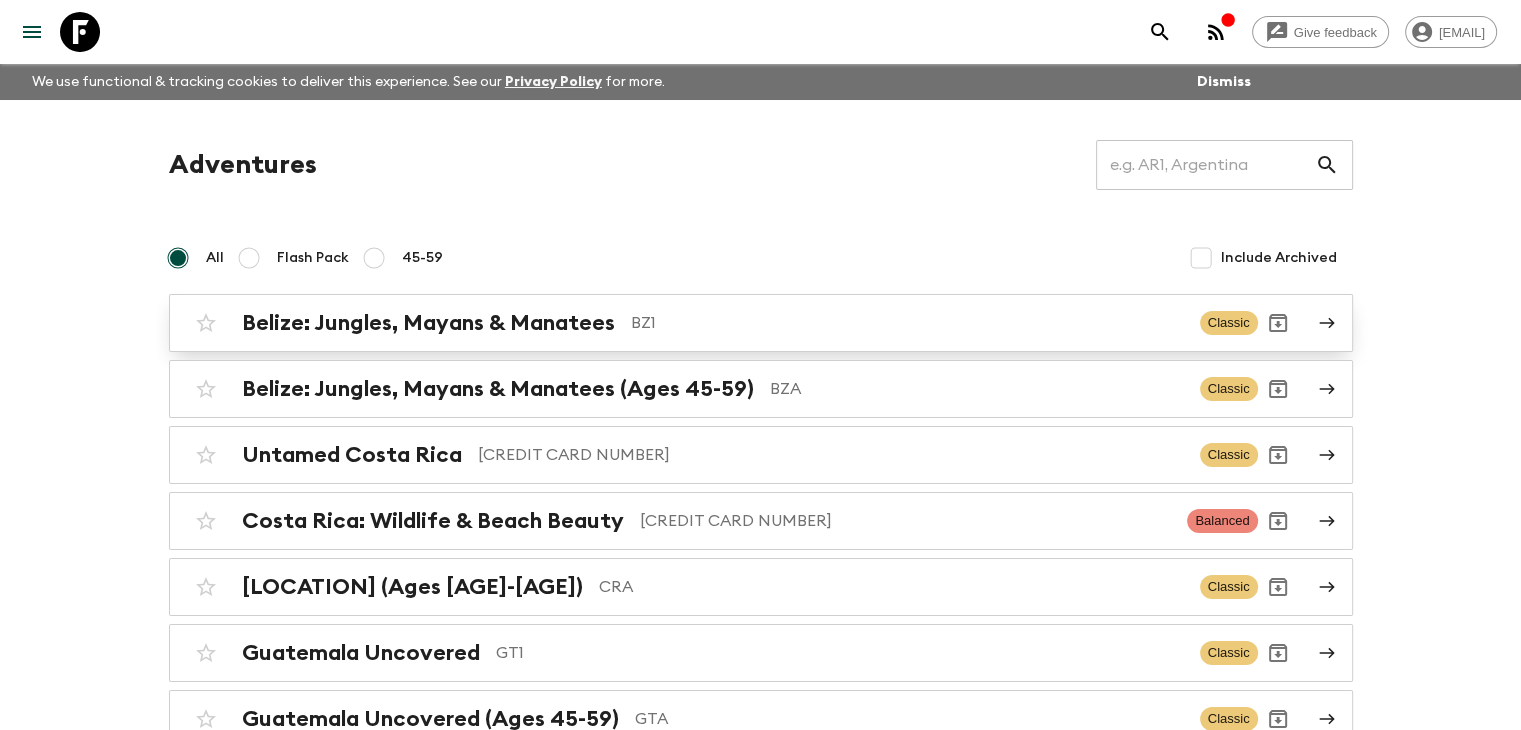 click on "BZ1" at bounding box center (907, 323) 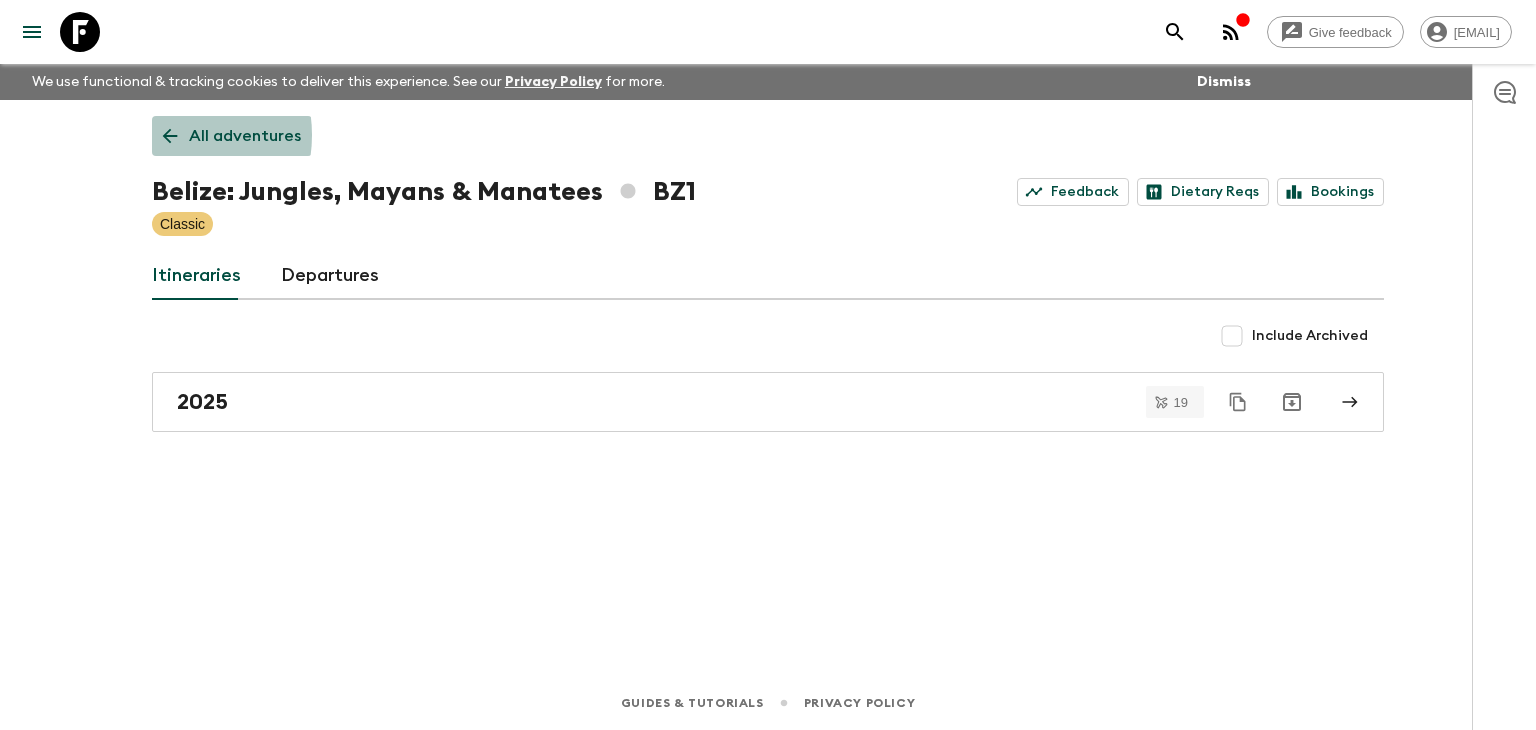 click 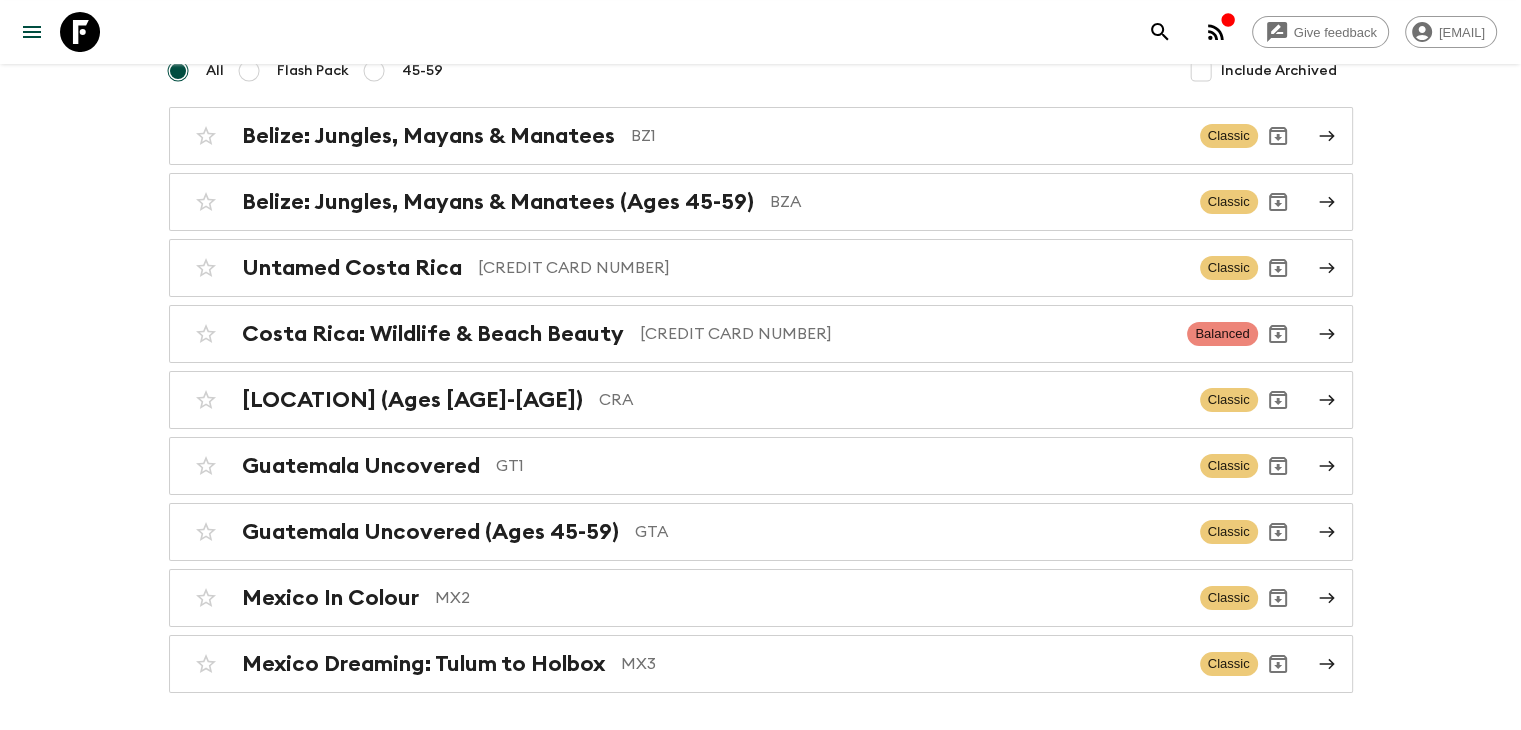 scroll, scrollTop: 200, scrollLeft: 0, axis: vertical 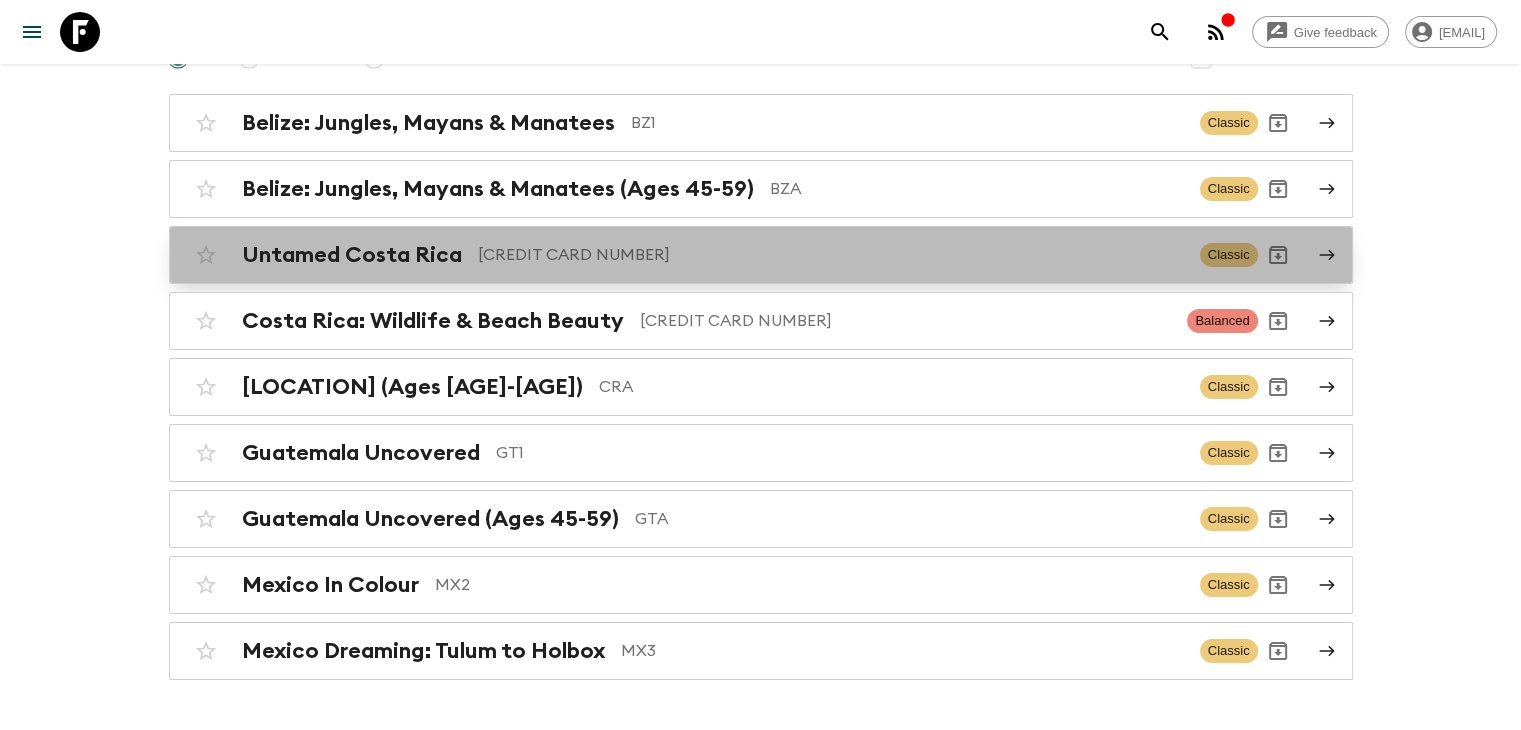 click on "[CREDIT CARD NUMBER]" at bounding box center [831, 255] 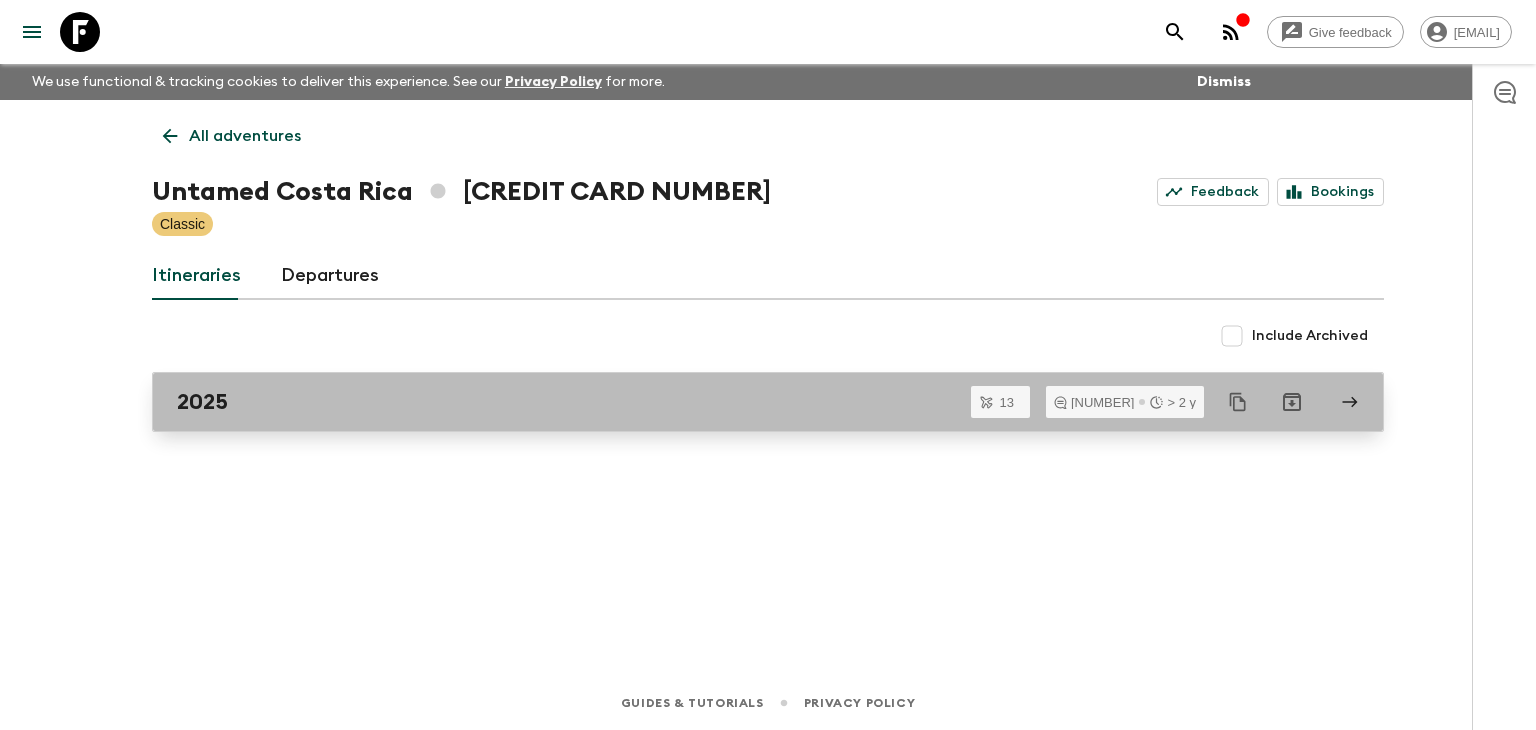 click on "2025" at bounding box center [749, 402] 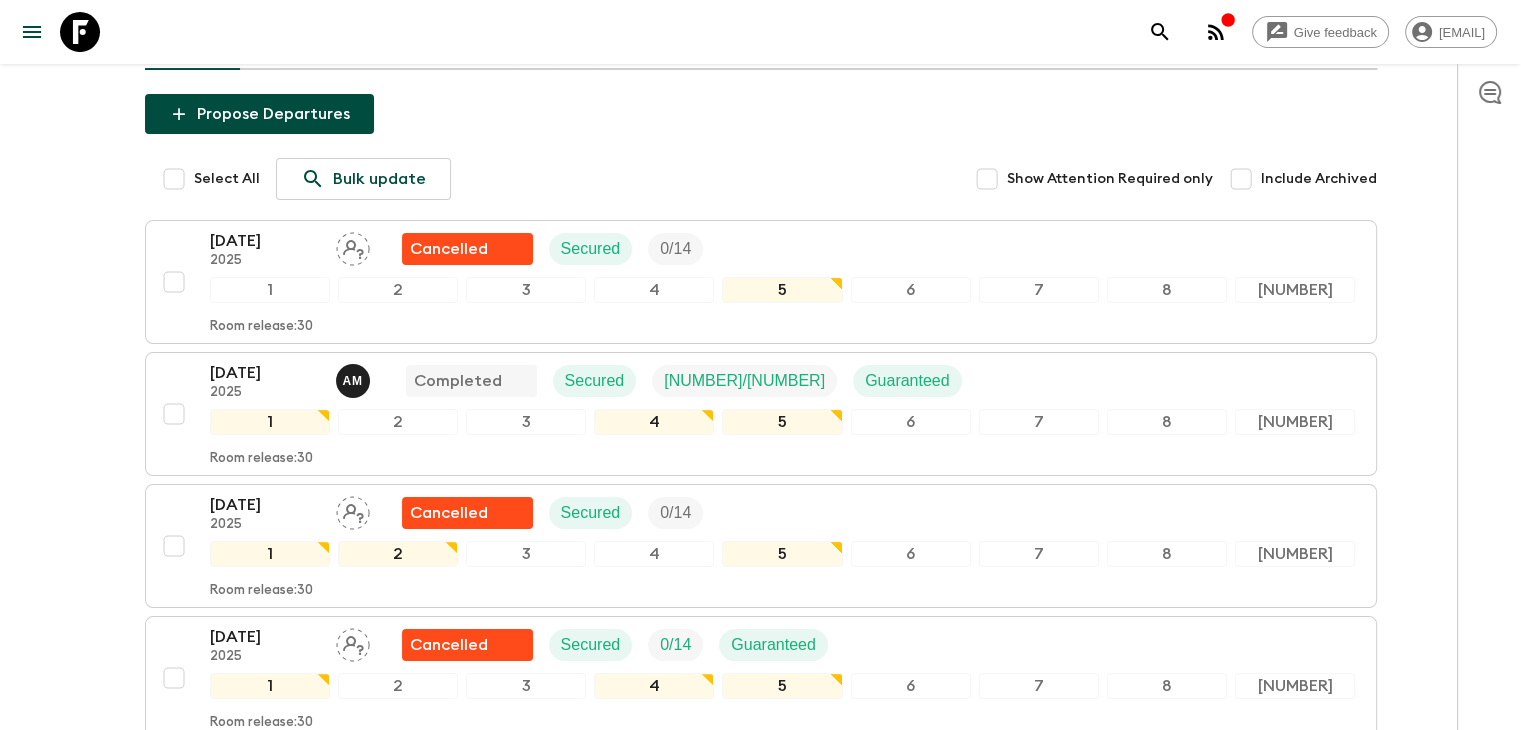 scroll, scrollTop: 0, scrollLeft: 0, axis: both 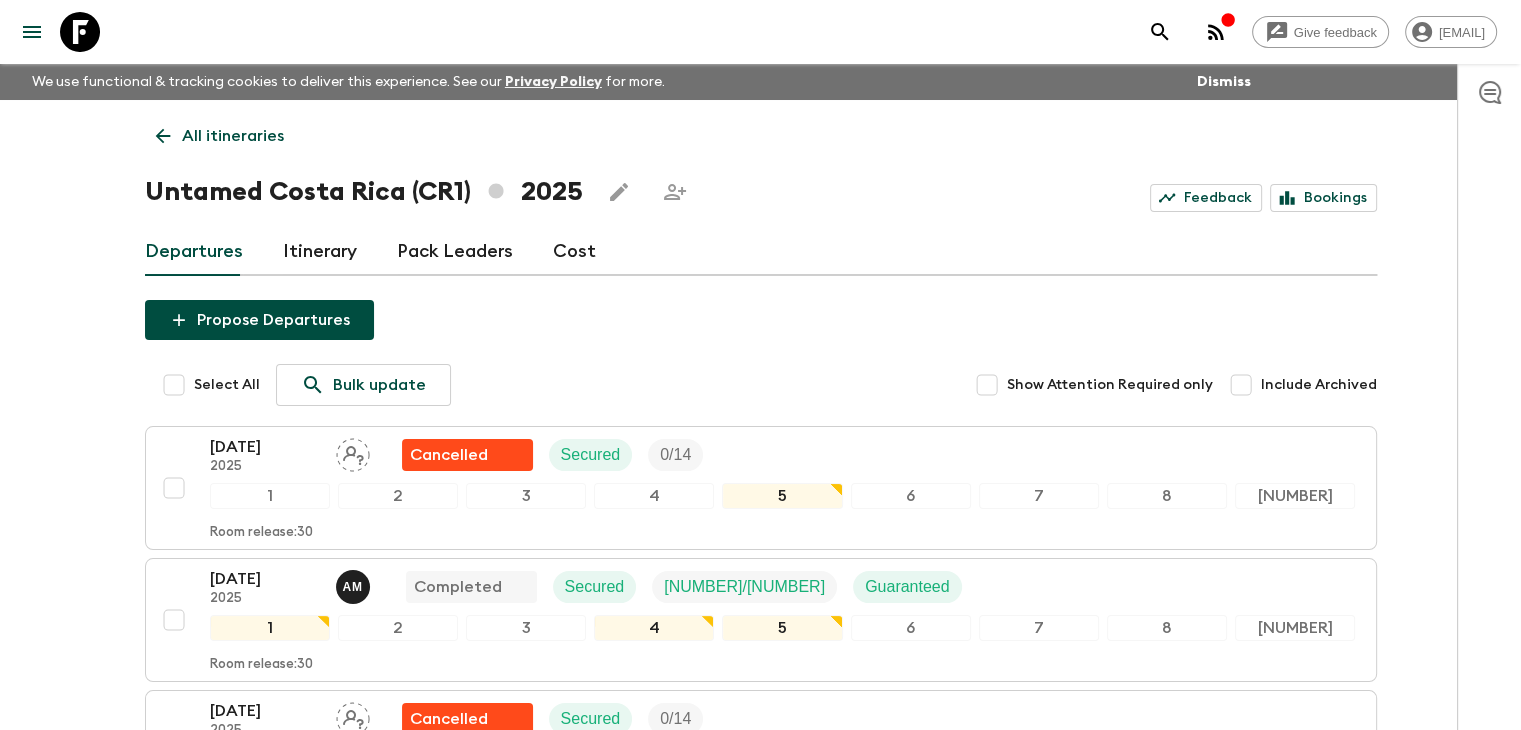 click 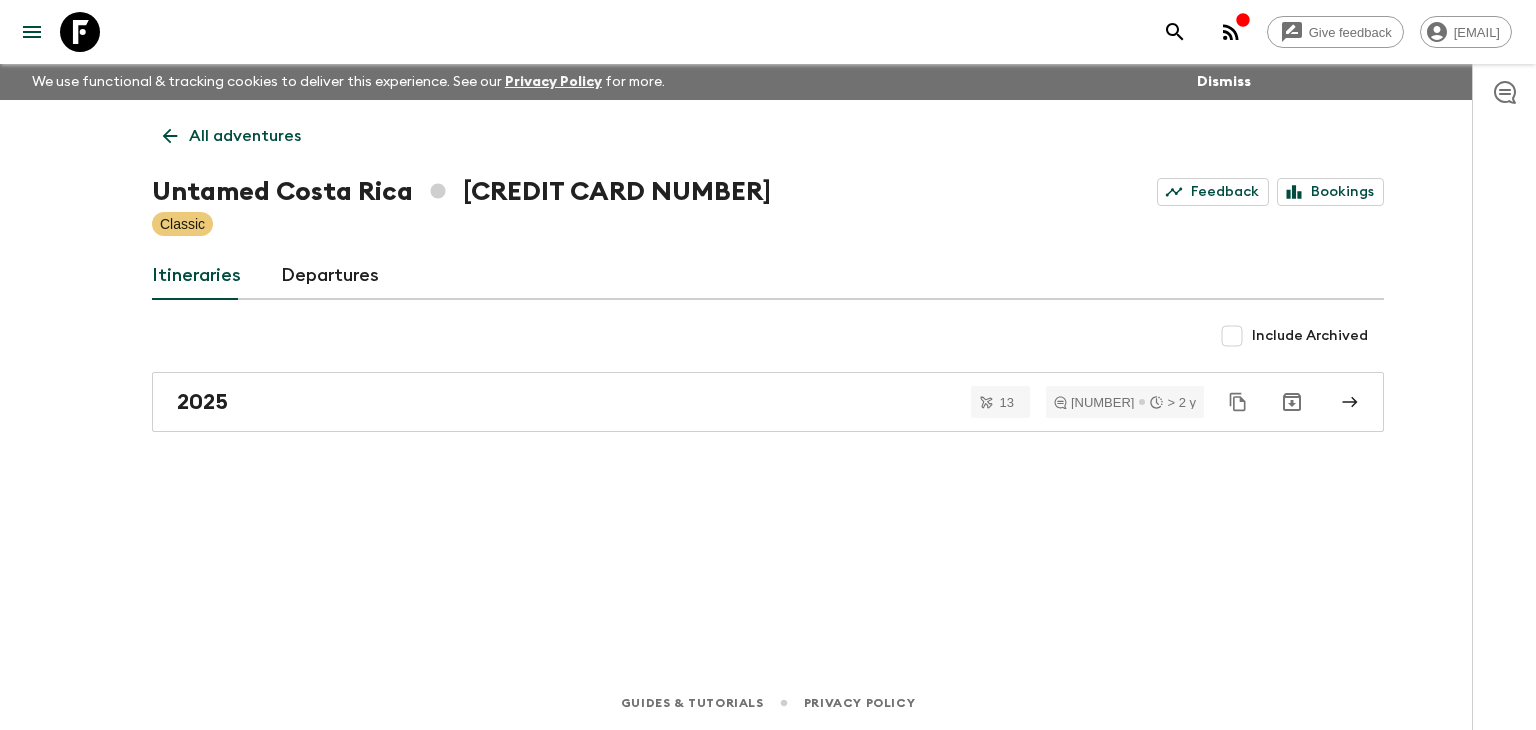 click 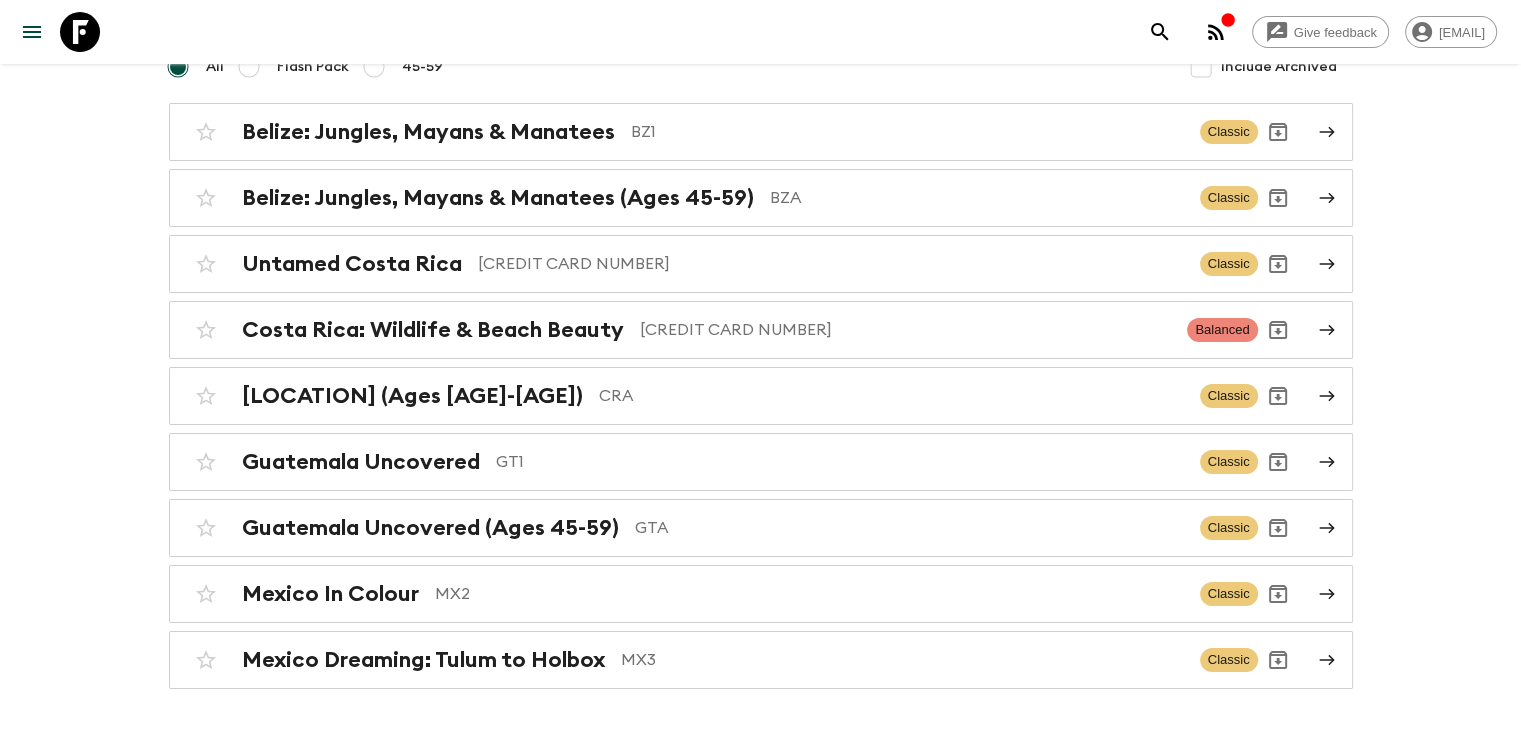 scroll, scrollTop: 156, scrollLeft: 0, axis: vertical 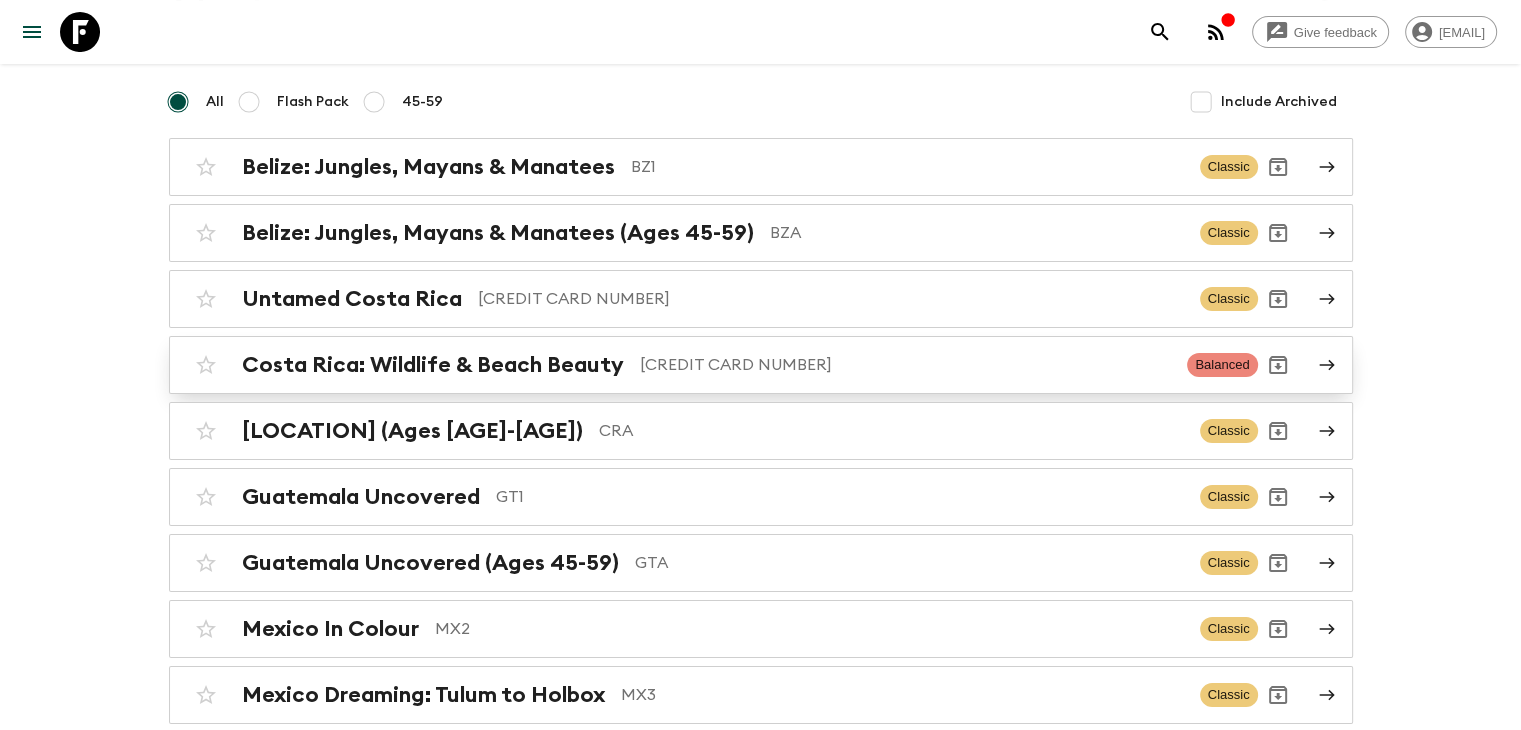 click on "Costa Rica: Wildlife & Beach Beauty" at bounding box center [433, 365] 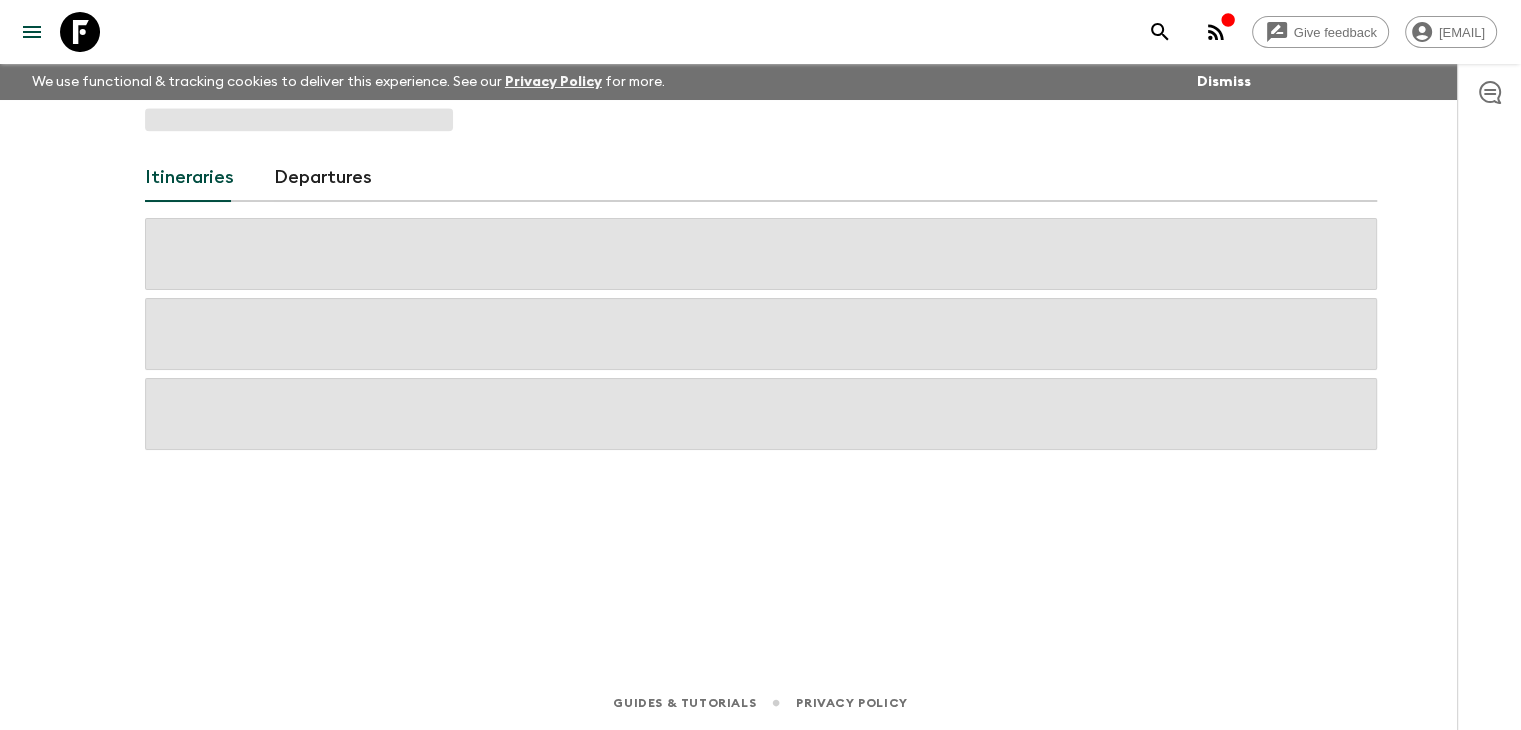 scroll, scrollTop: 0, scrollLeft: 0, axis: both 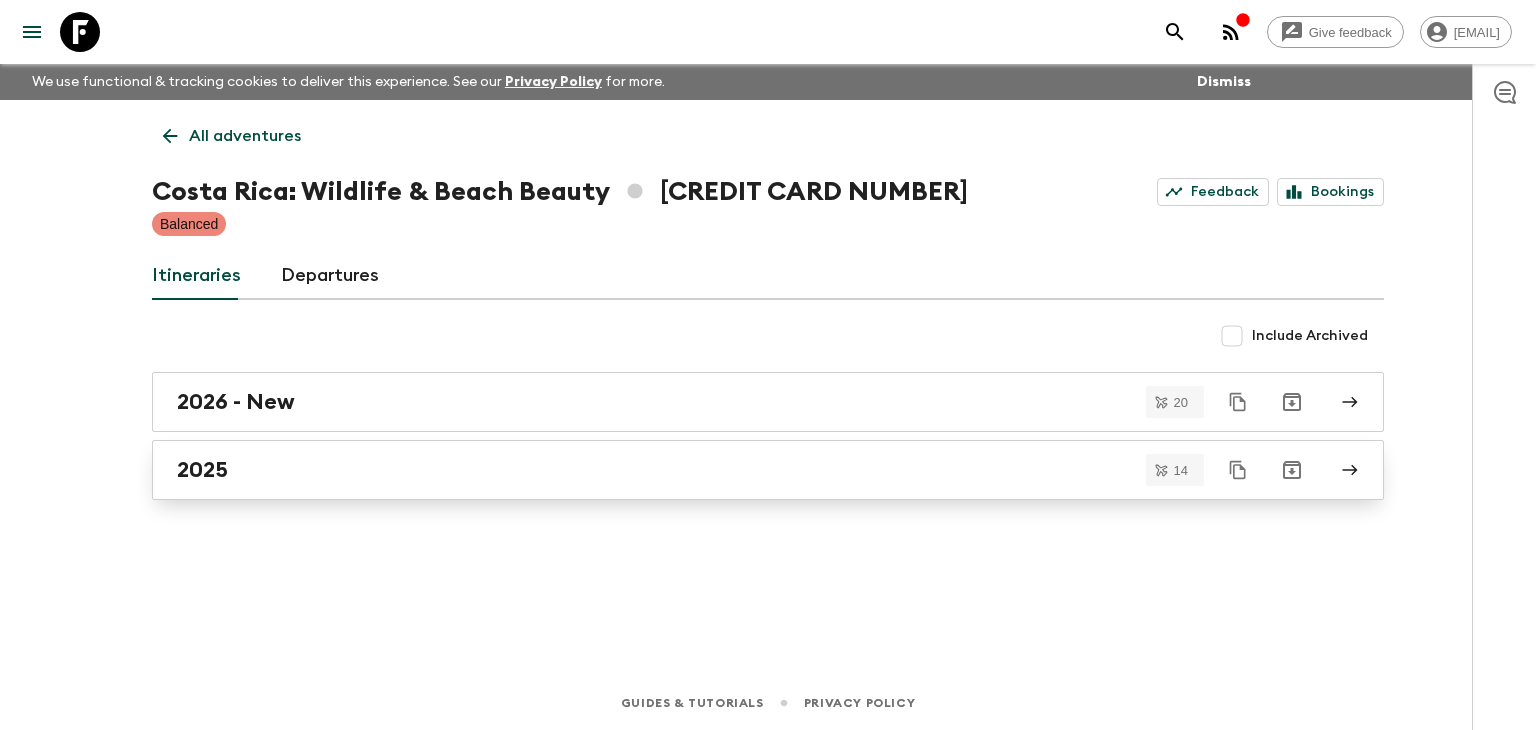 click on "2025" at bounding box center (749, 470) 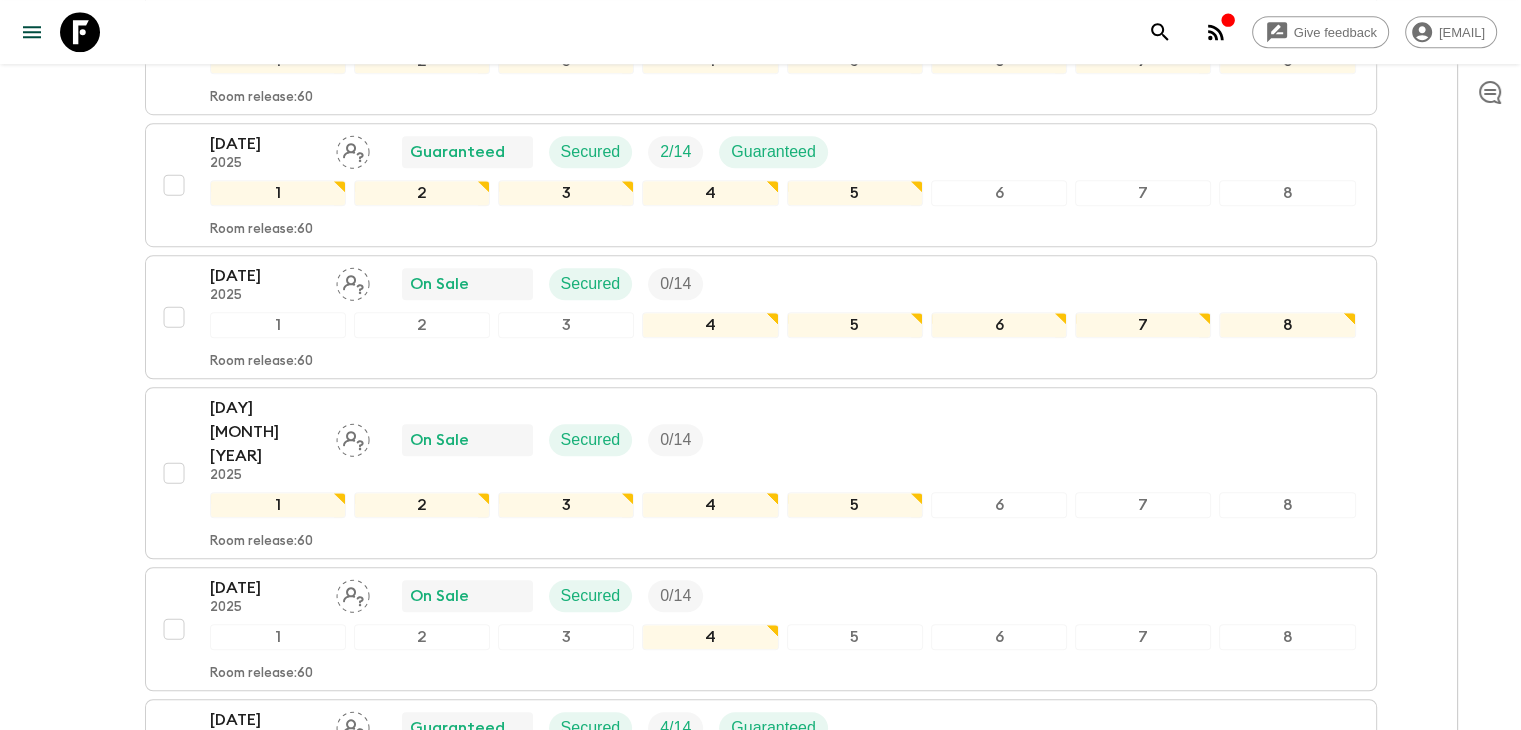 scroll, scrollTop: 1507, scrollLeft: 0, axis: vertical 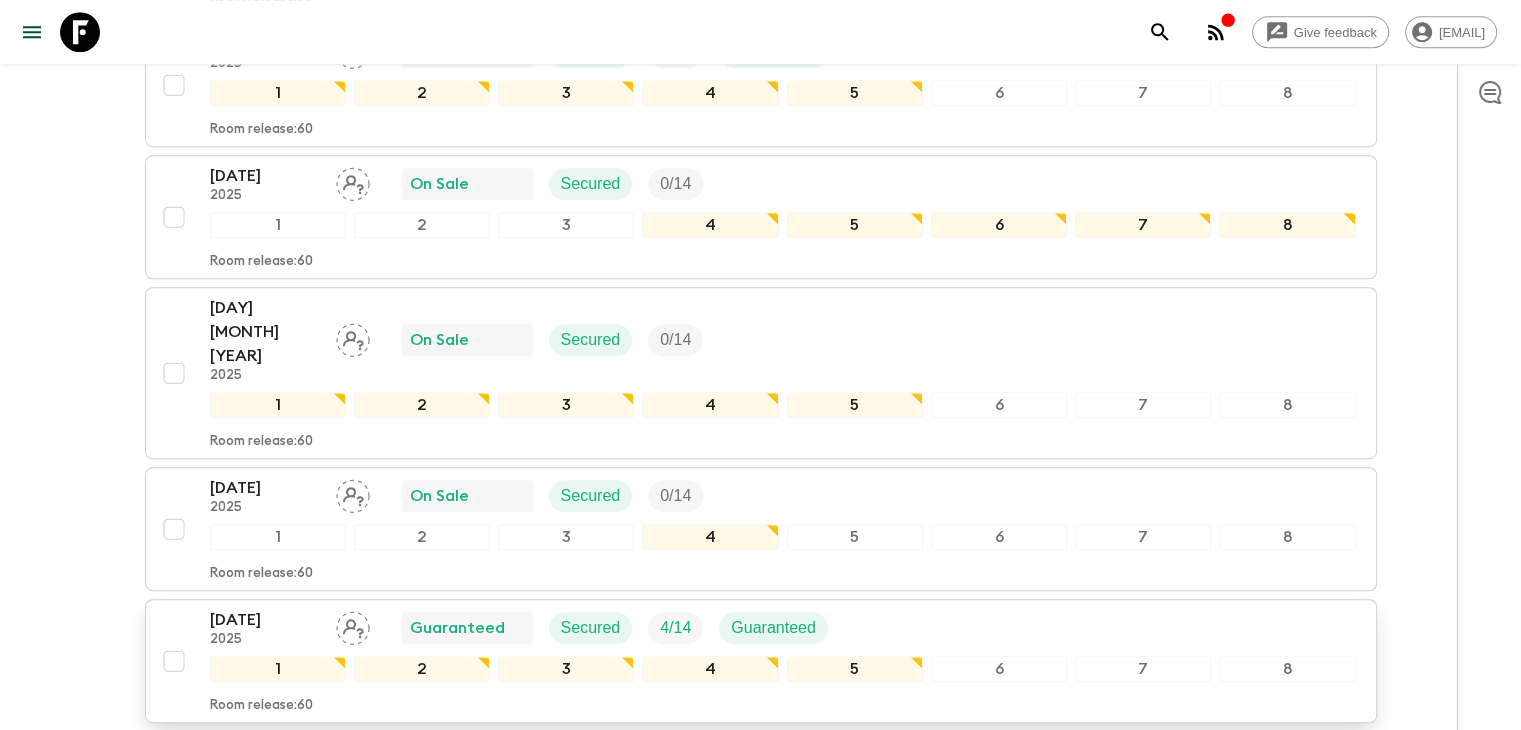 click on "[DATE] [YEAR] Guaranteed Secured [NUMBER] / [NUMBER] Guaranteed [NUMBER] [NUMBER] [NUMBER] [NUMBER] [NUMBER] [NUMBER] [NUMBER] [NUMBER] Room release:  [NUMBER]" at bounding box center [755, 661] 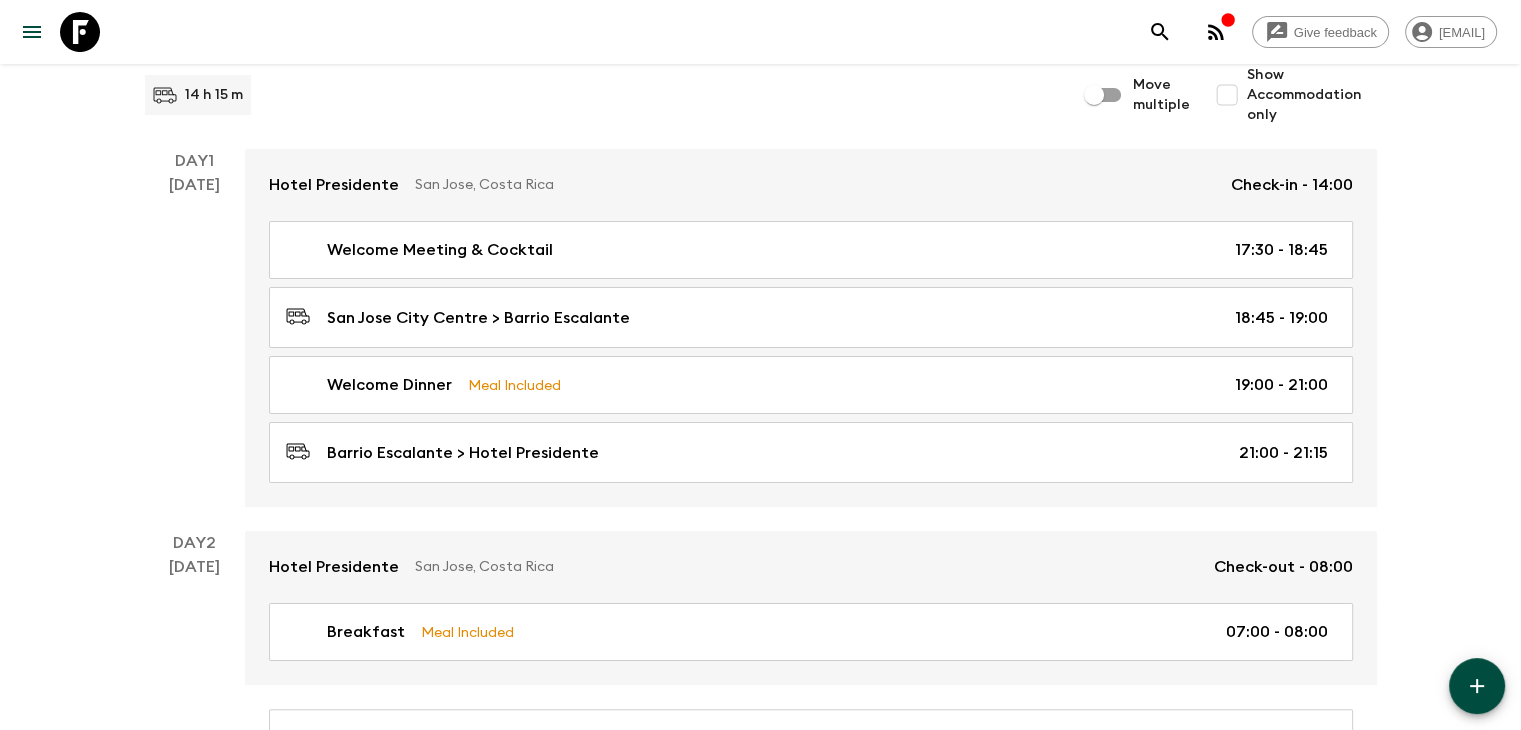 scroll, scrollTop: 0, scrollLeft: 0, axis: both 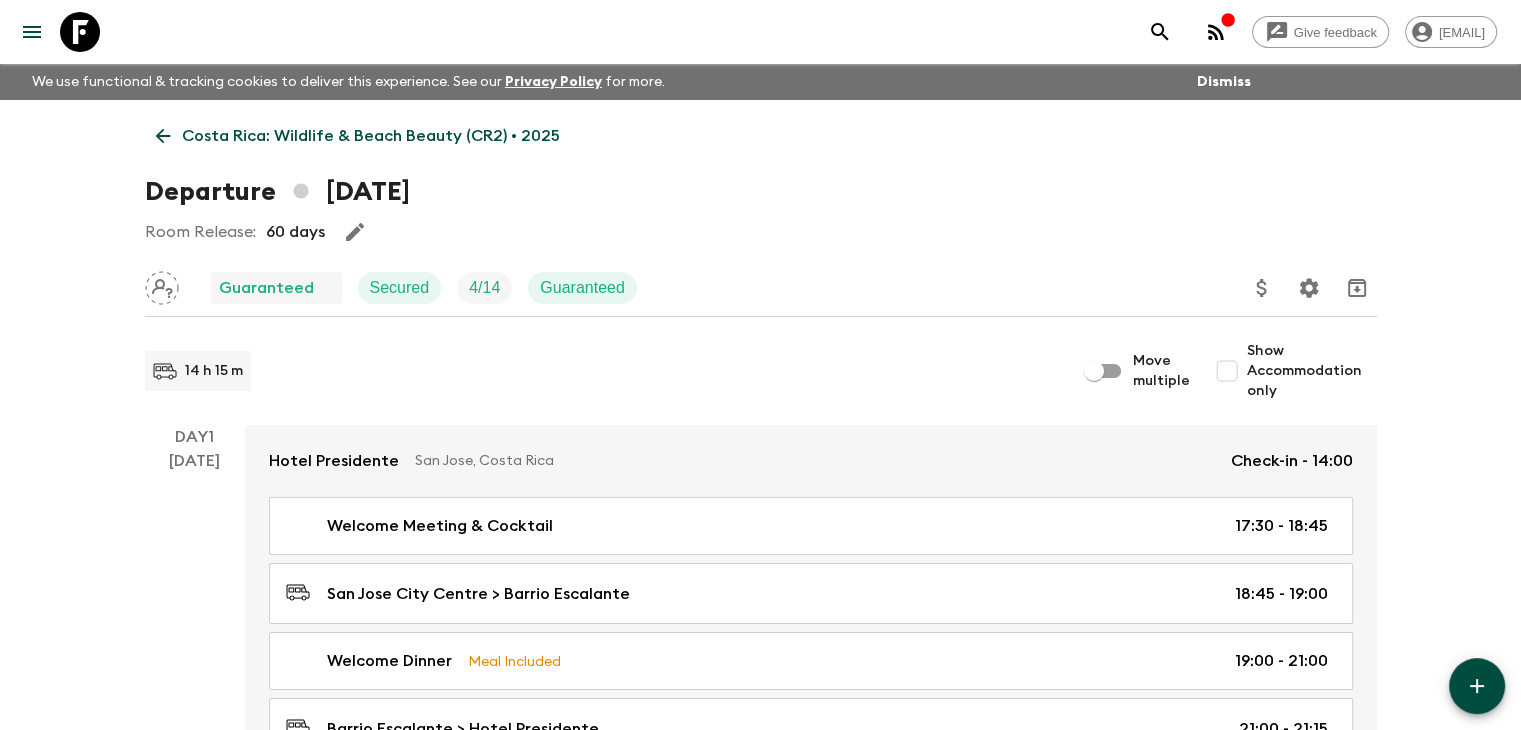 click 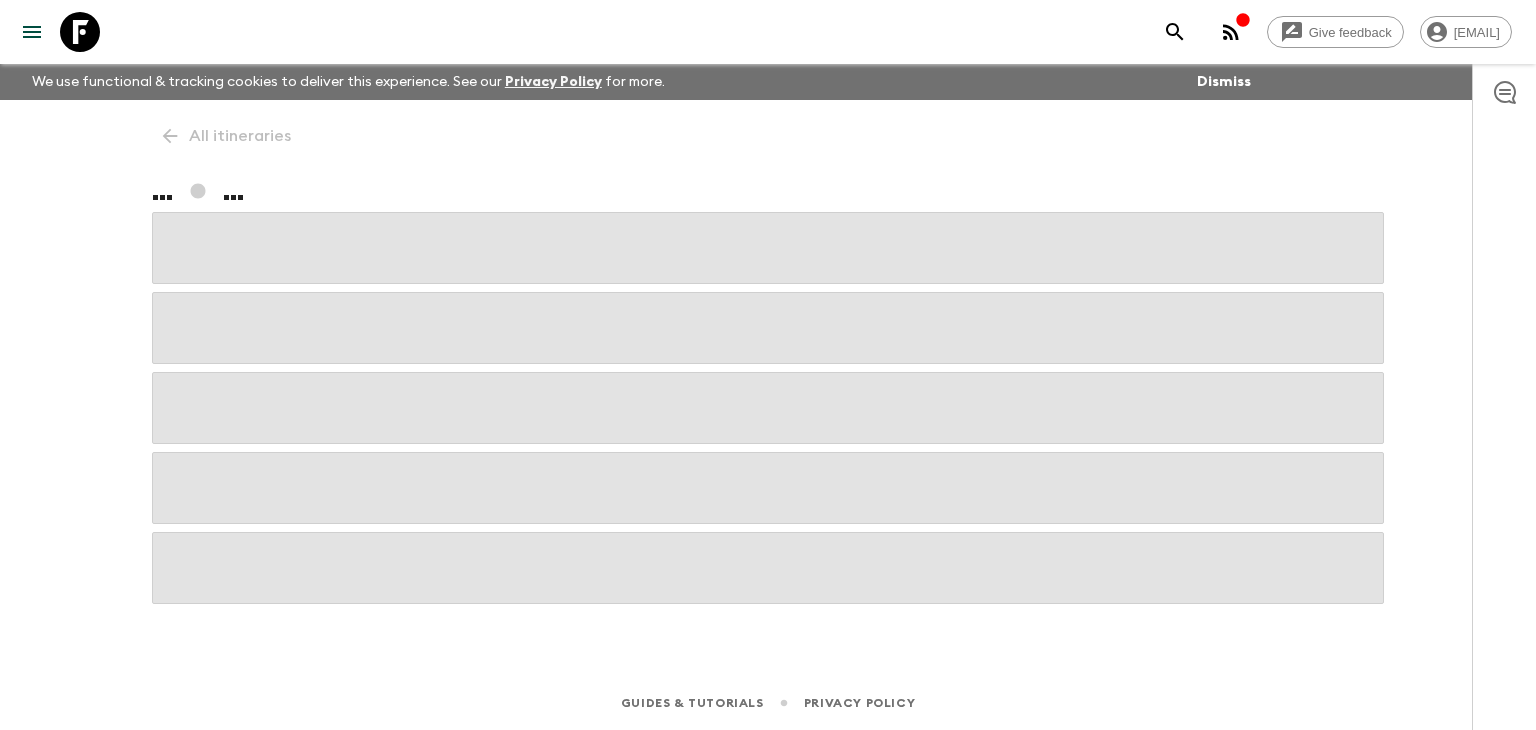 click on "All itineraries ... ..." at bounding box center (768, 360) 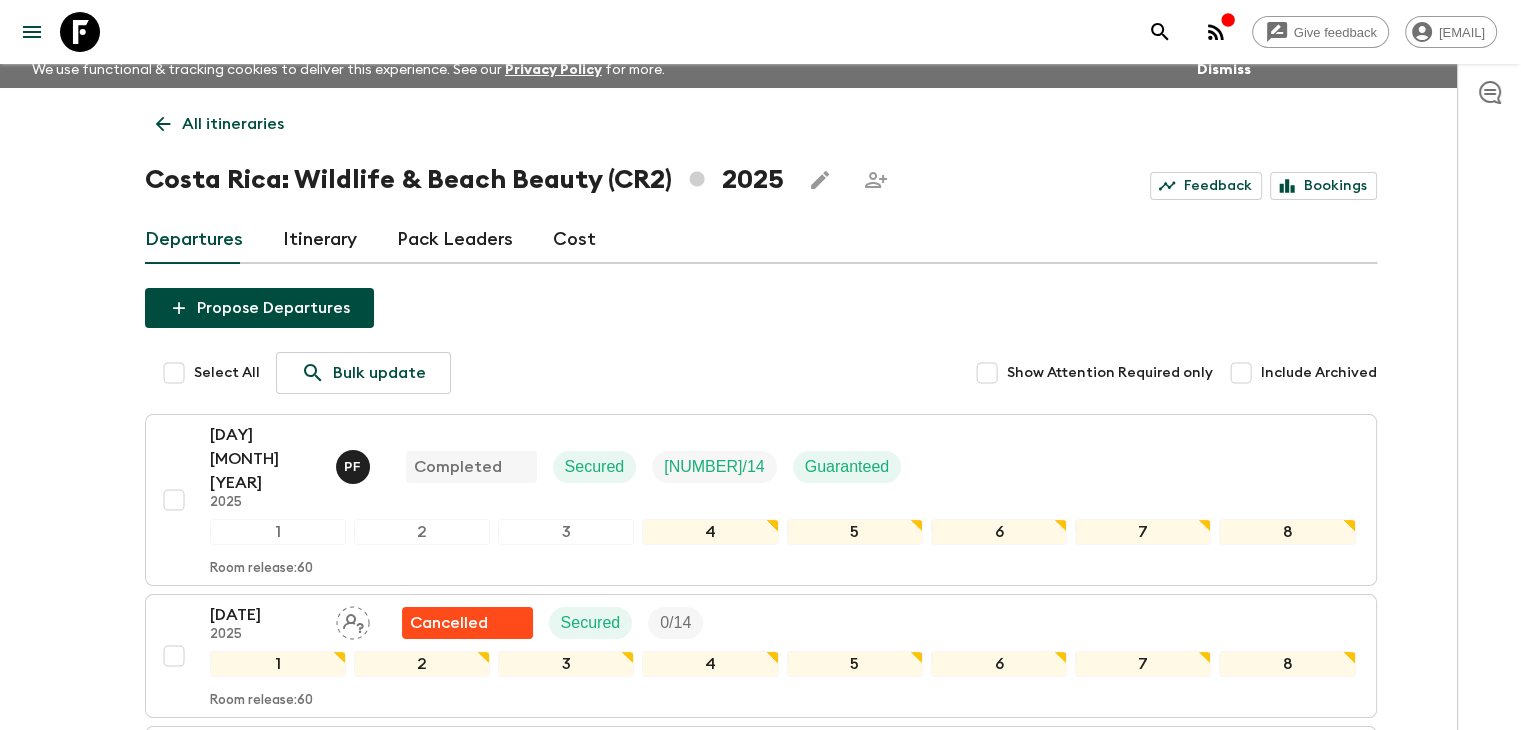 scroll, scrollTop: 0, scrollLeft: 0, axis: both 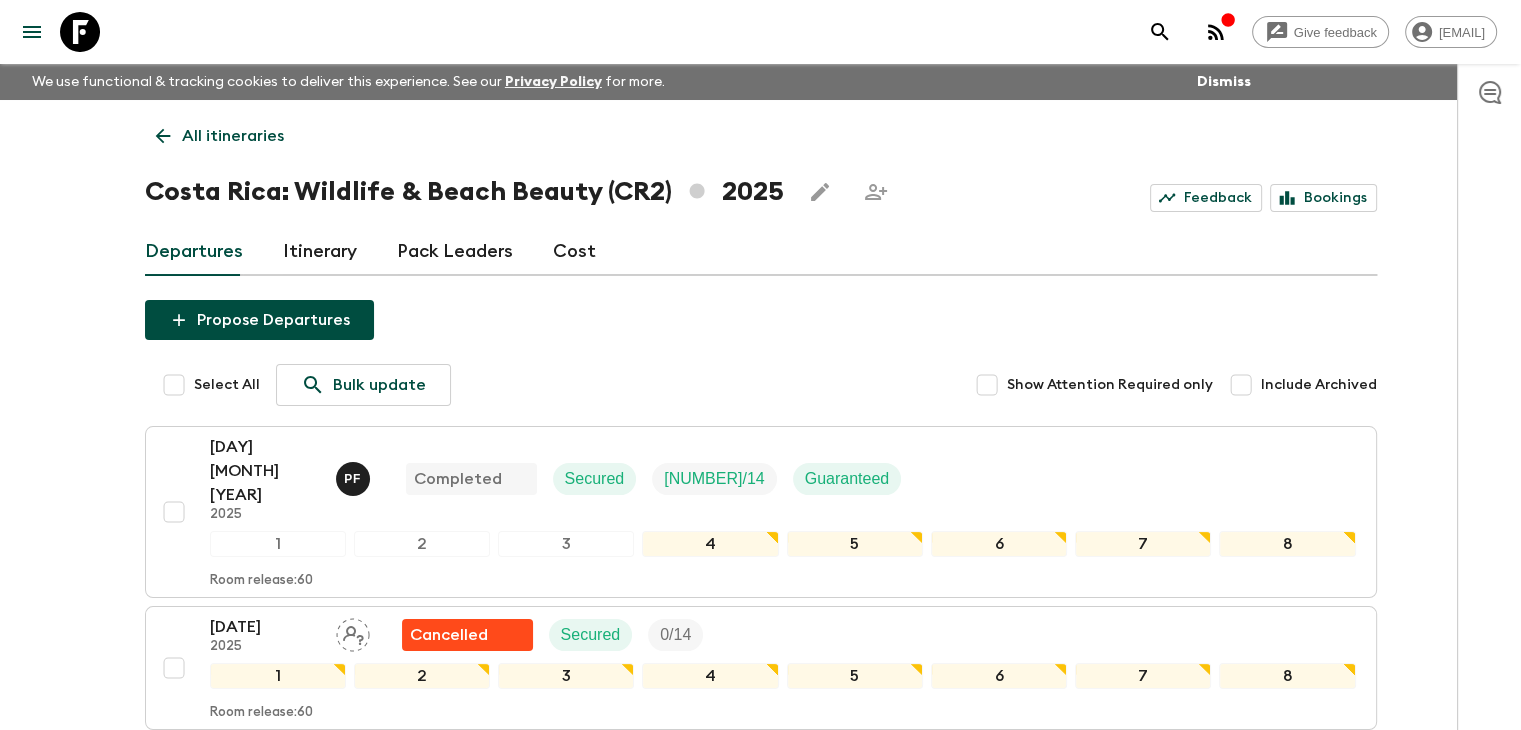 click on "All itineraries" at bounding box center (220, 136) 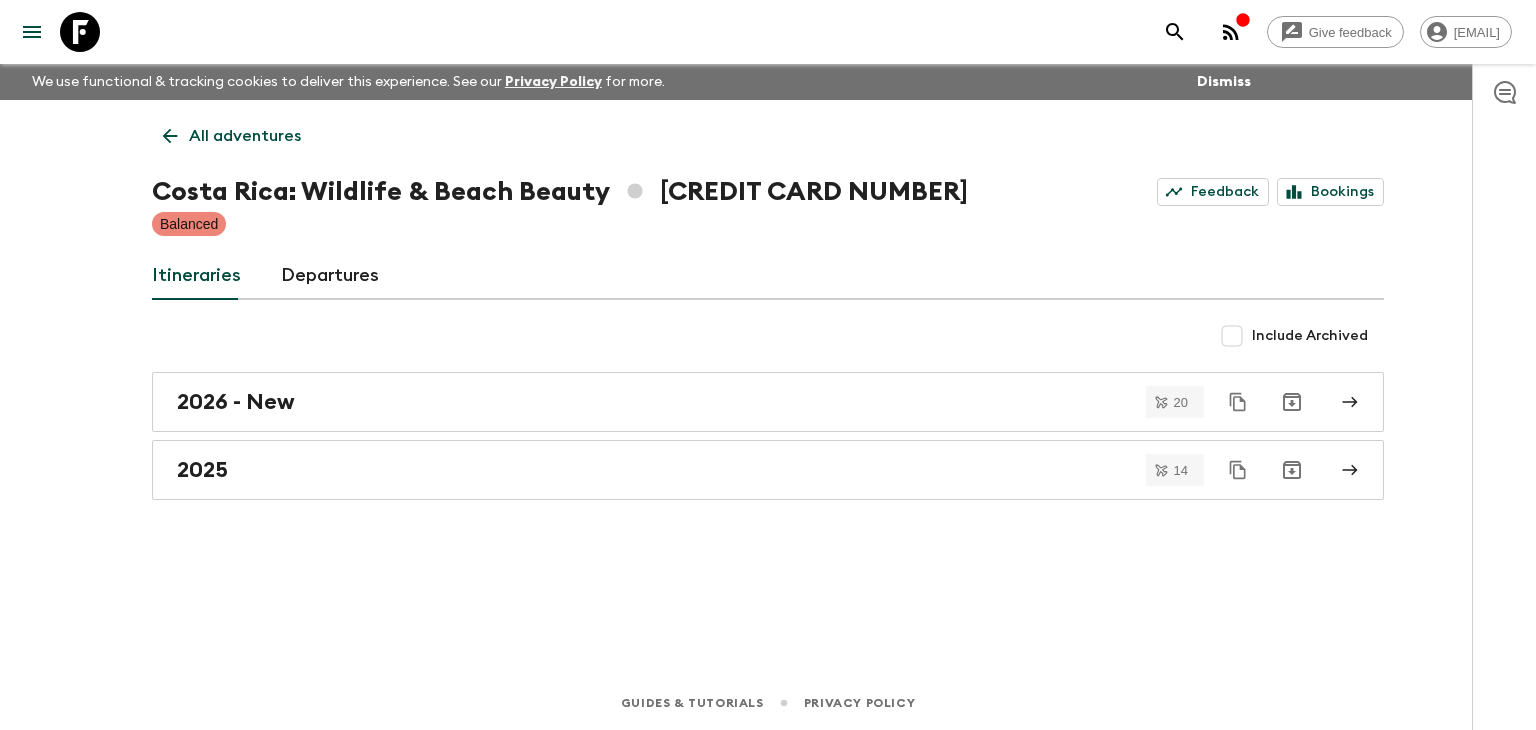 click 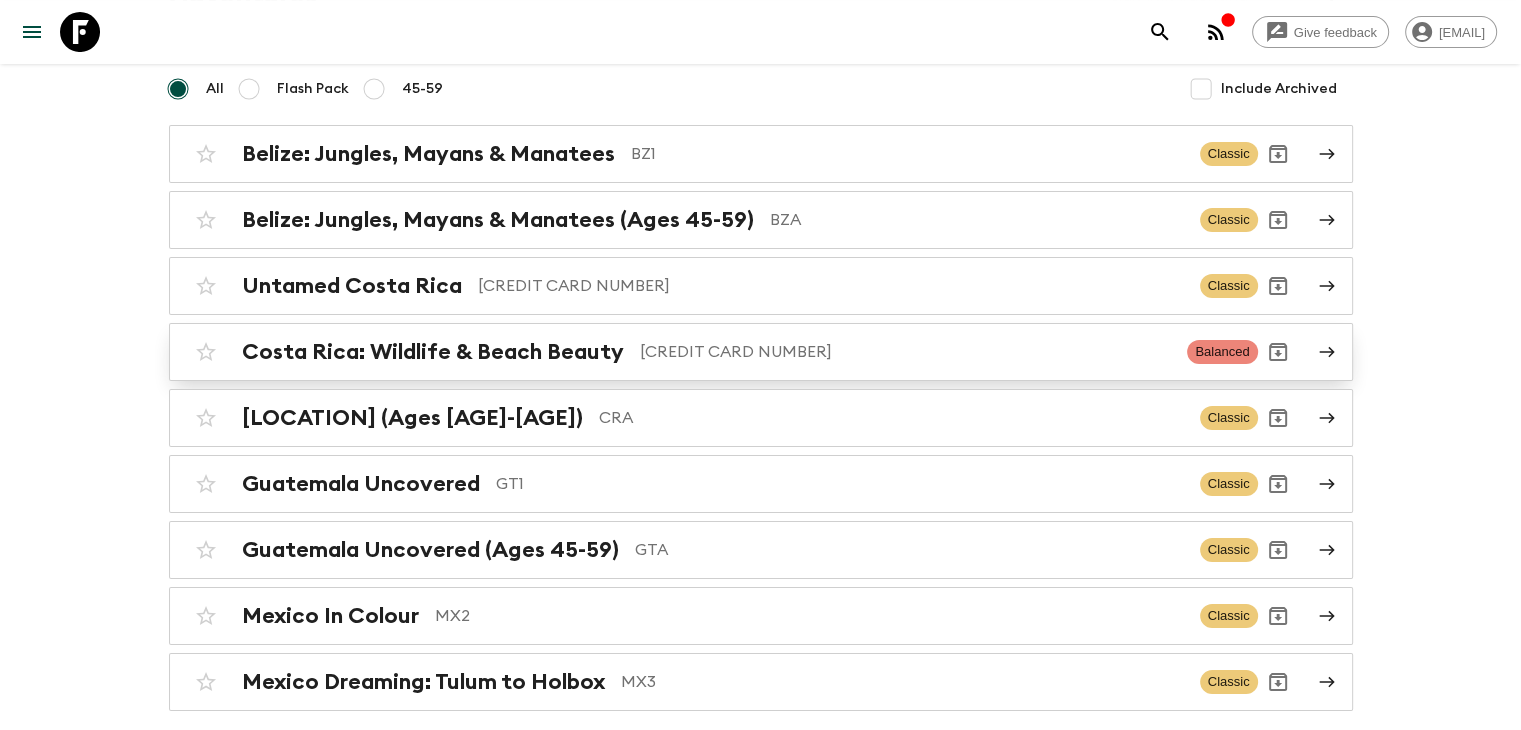 scroll, scrollTop: 200, scrollLeft: 0, axis: vertical 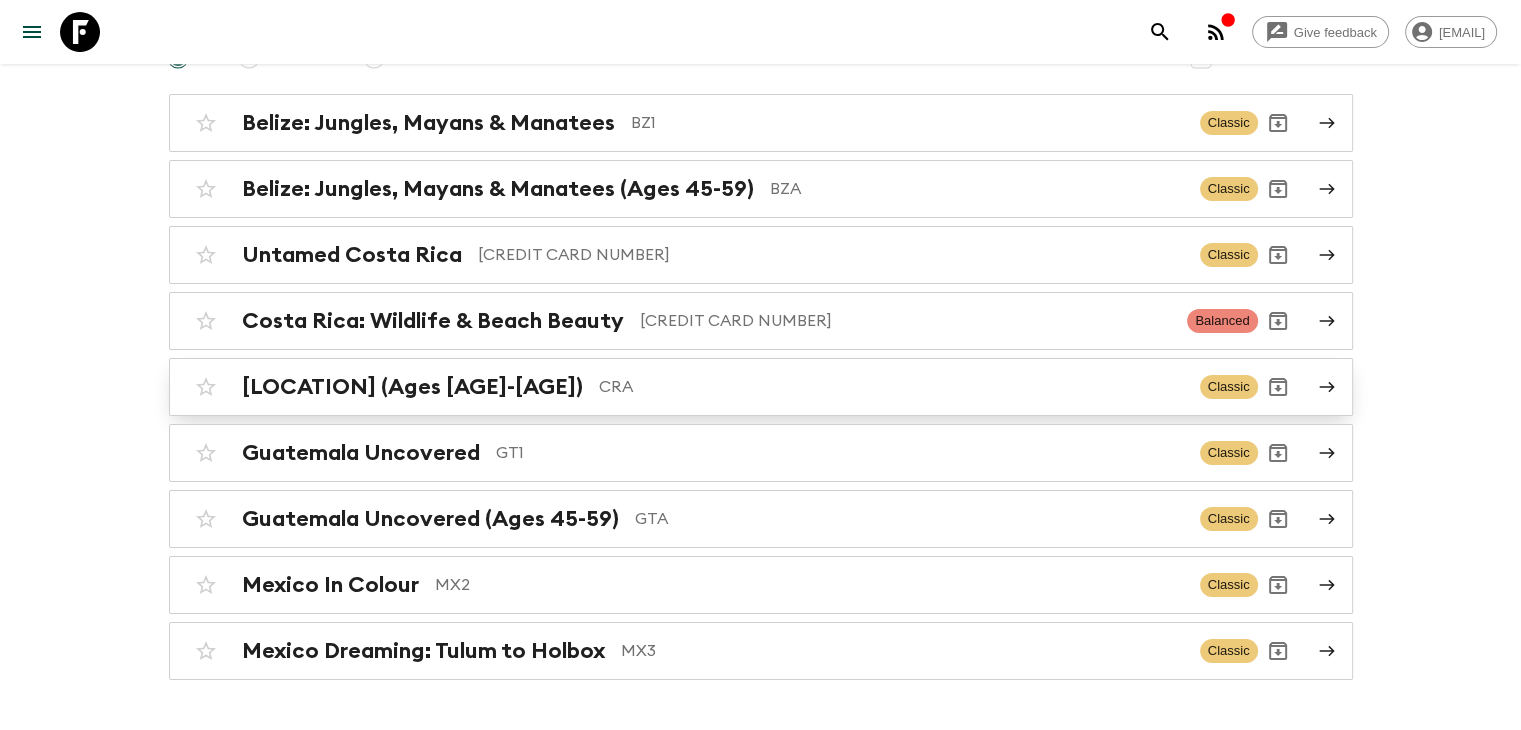 click on "[LOCATION] (Ages [AGE]-[AGE])" at bounding box center [412, 387] 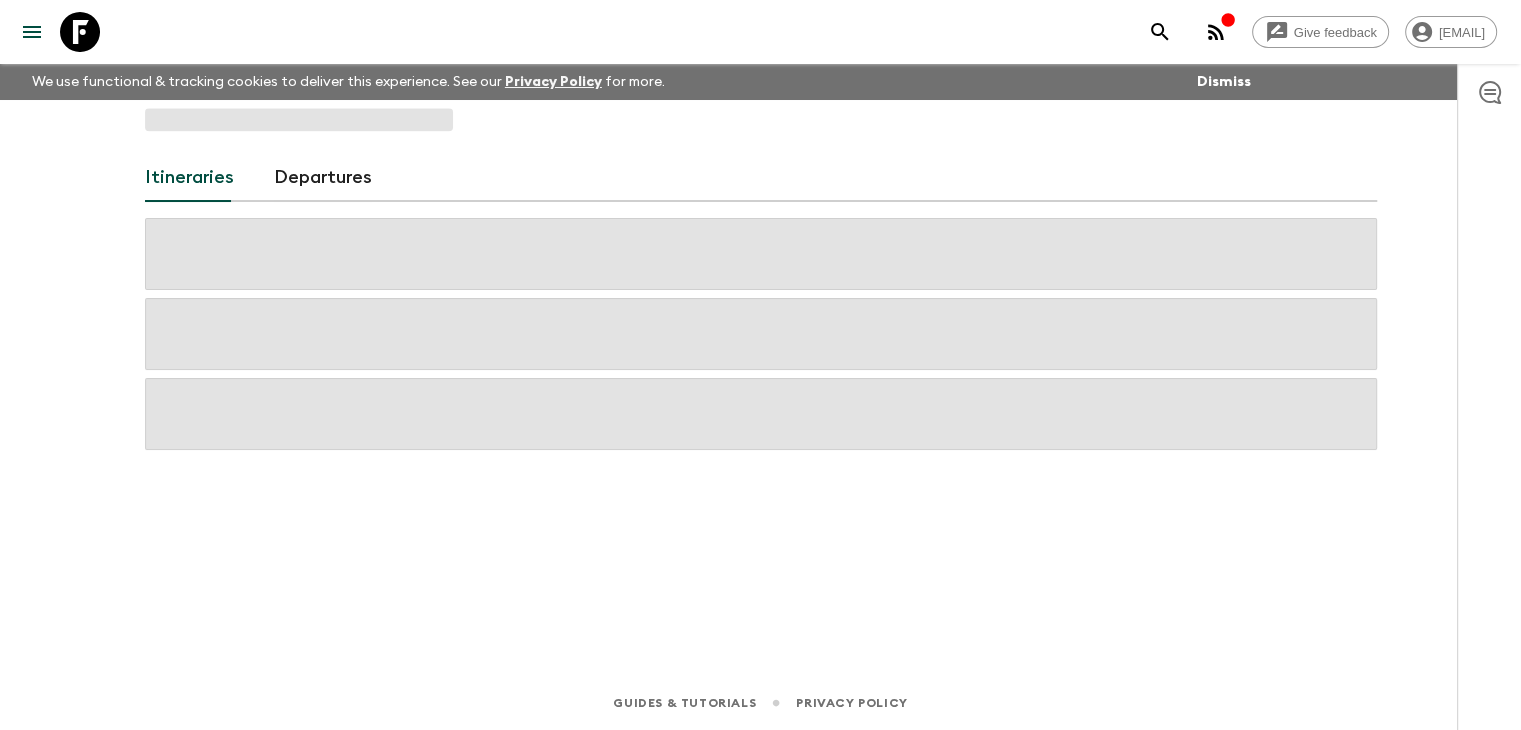 scroll, scrollTop: 0, scrollLeft: 0, axis: both 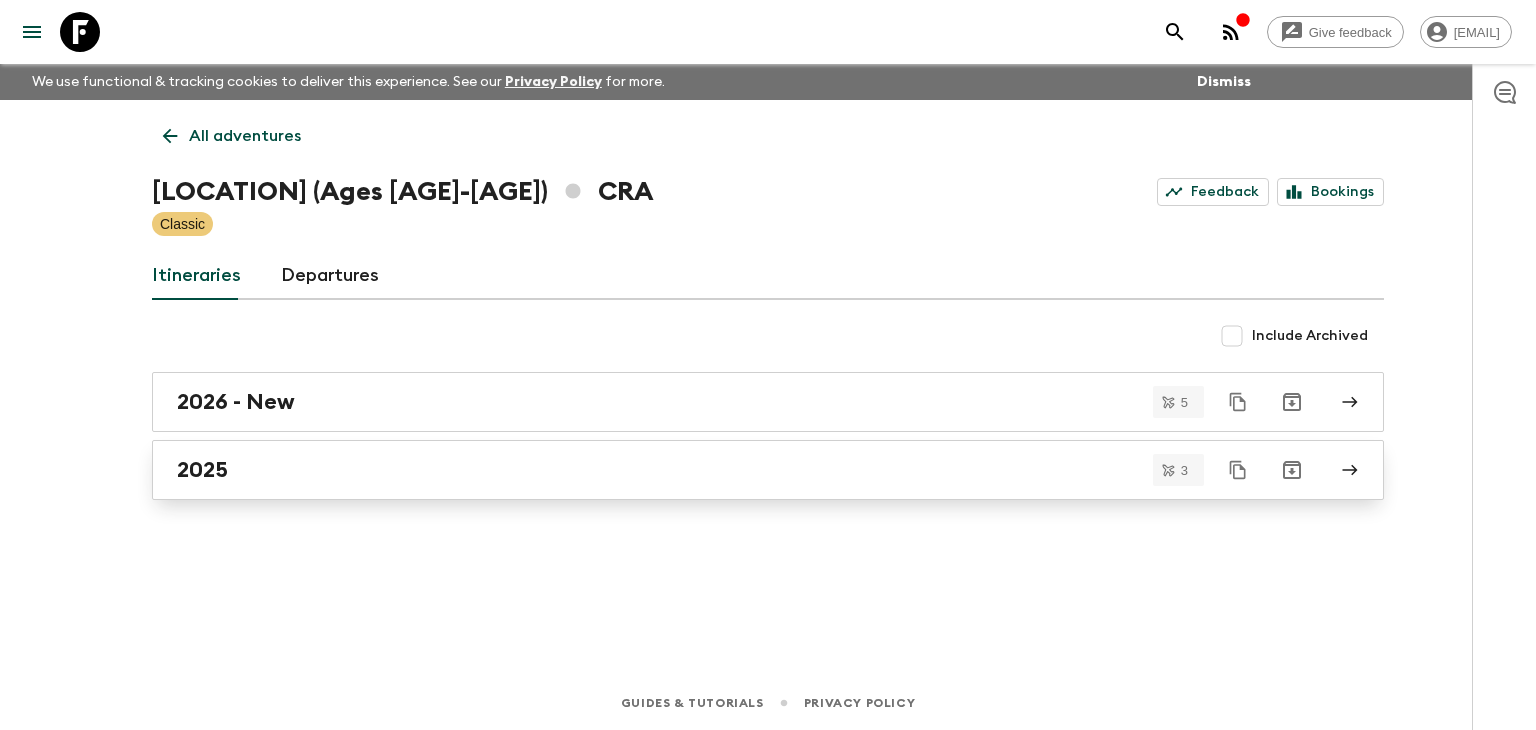 click on "2025" at bounding box center (768, 470) 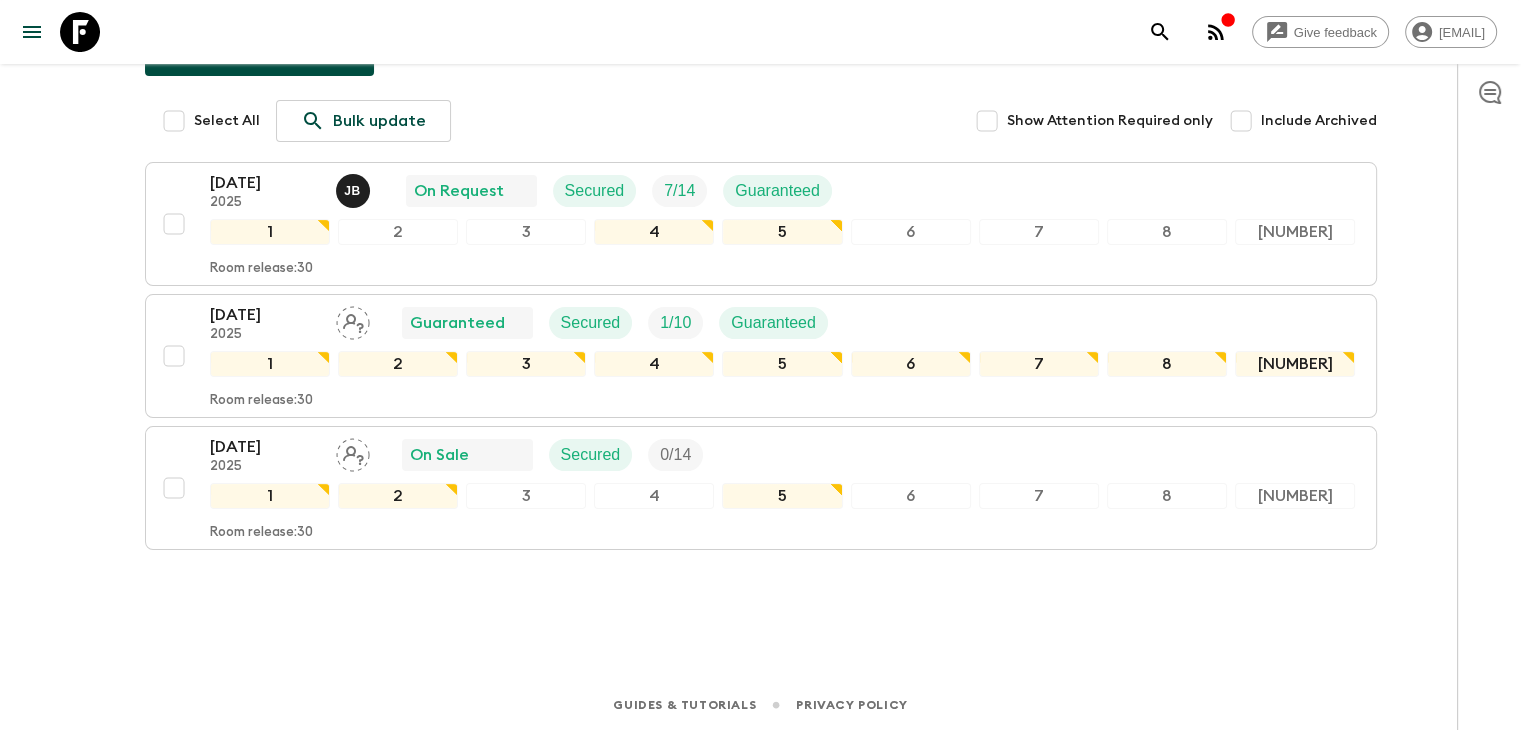 scroll, scrollTop: 0, scrollLeft: 0, axis: both 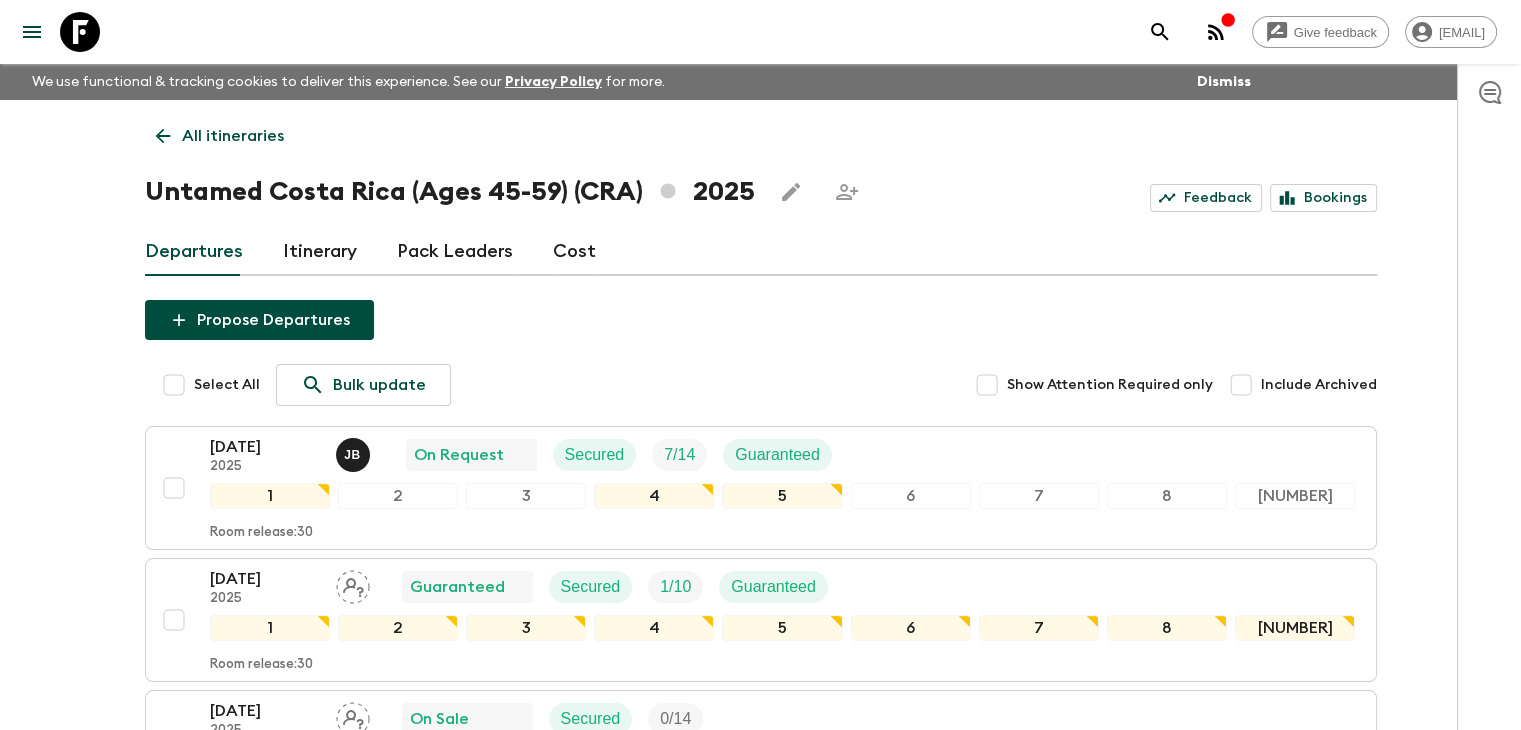 click 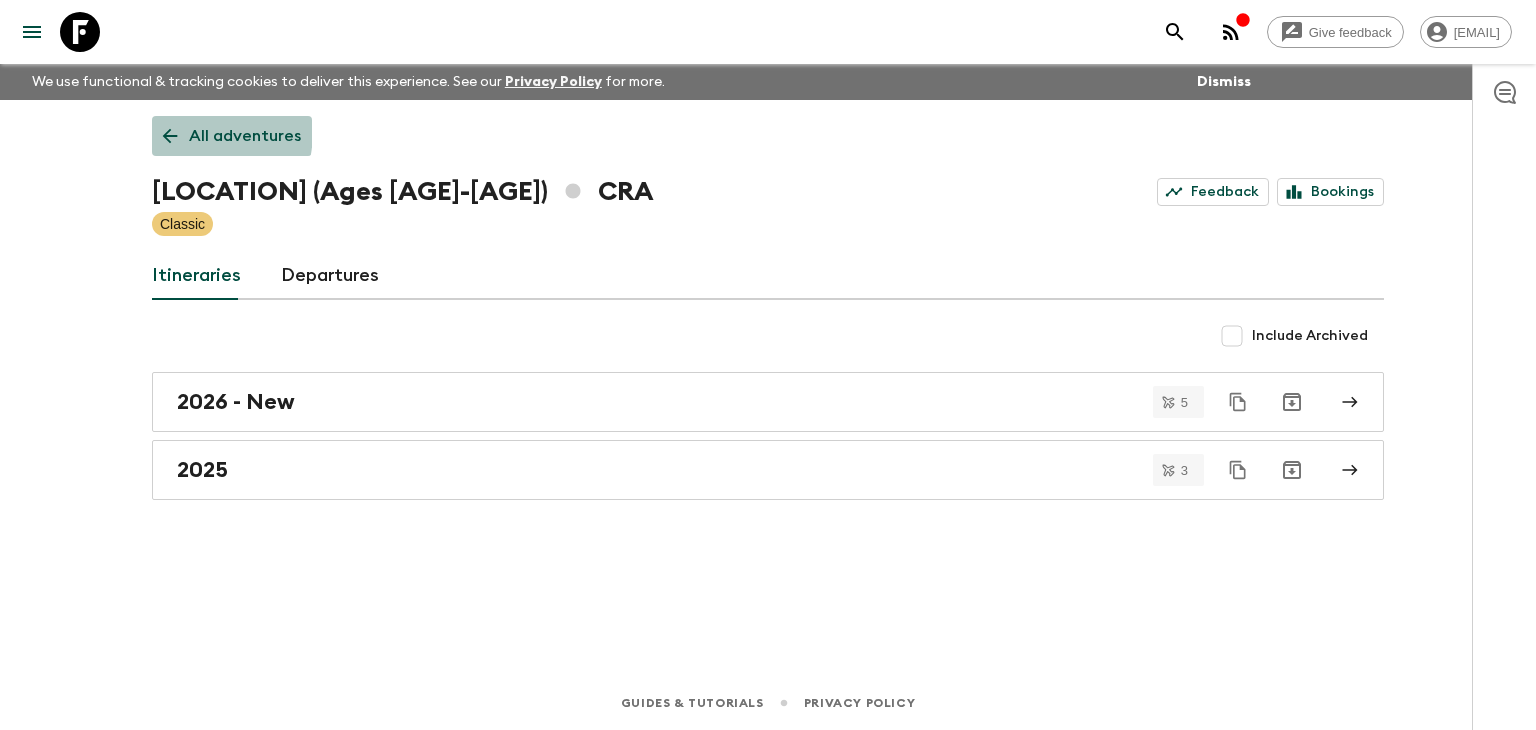 click 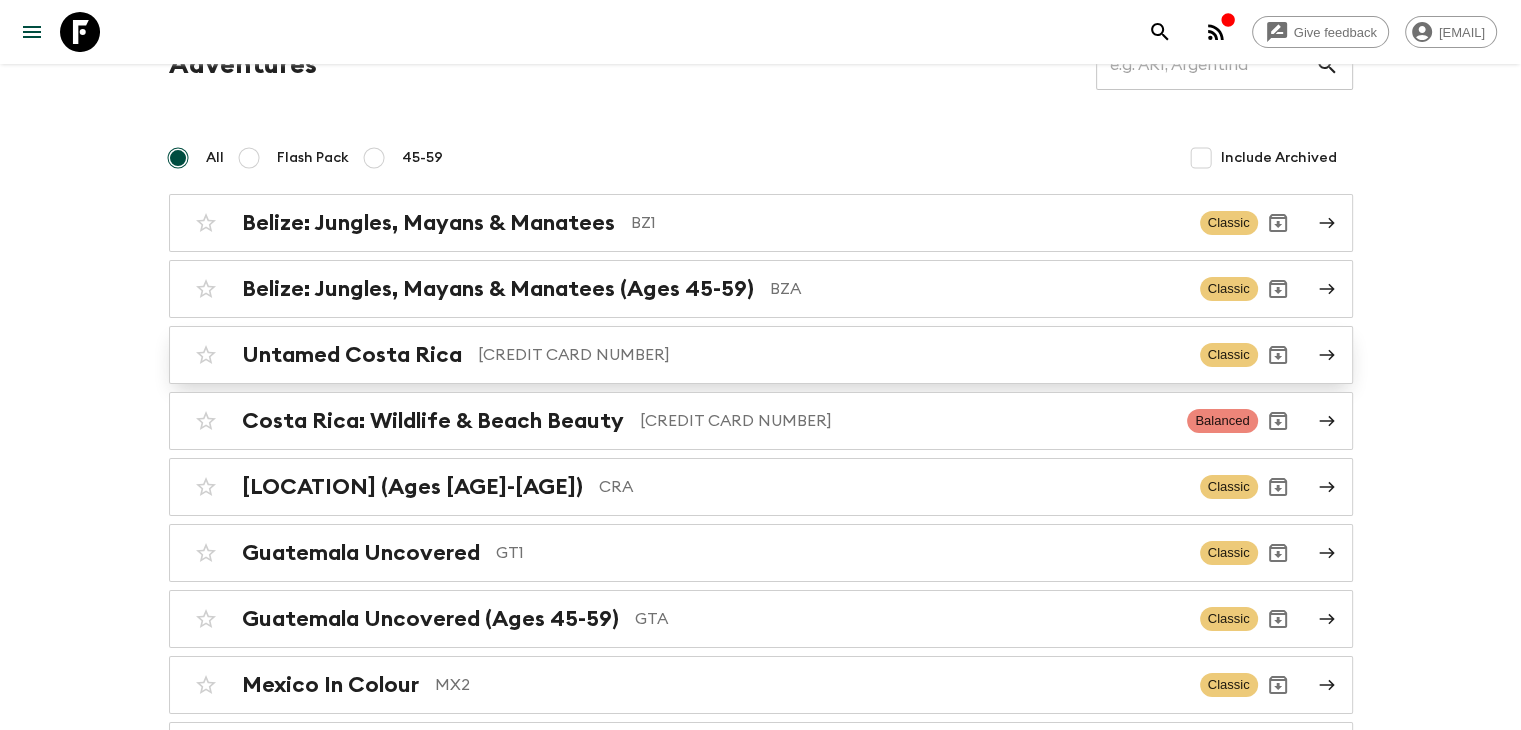 scroll, scrollTop: 200, scrollLeft: 0, axis: vertical 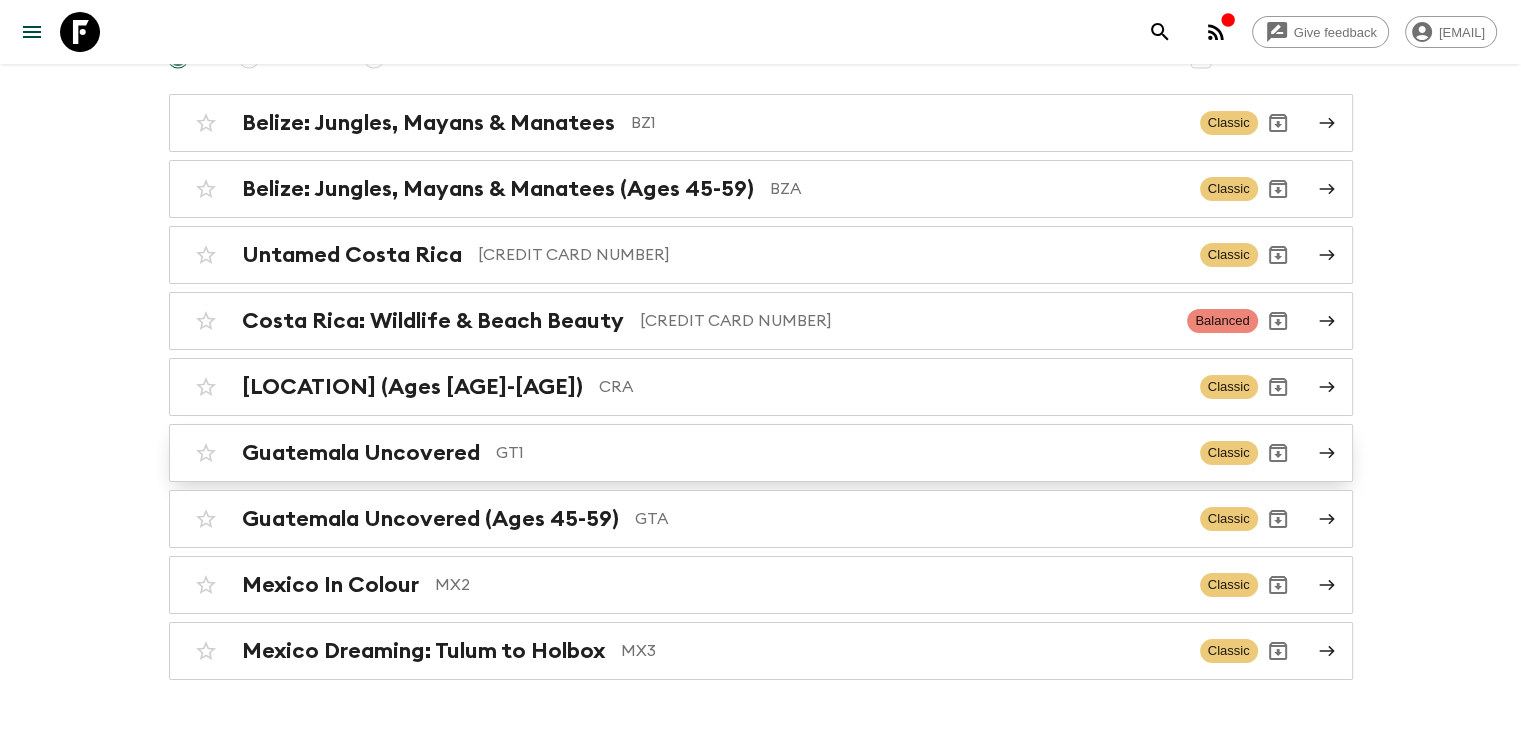 click on "Guatemala Uncovered" at bounding box center (361, 453) 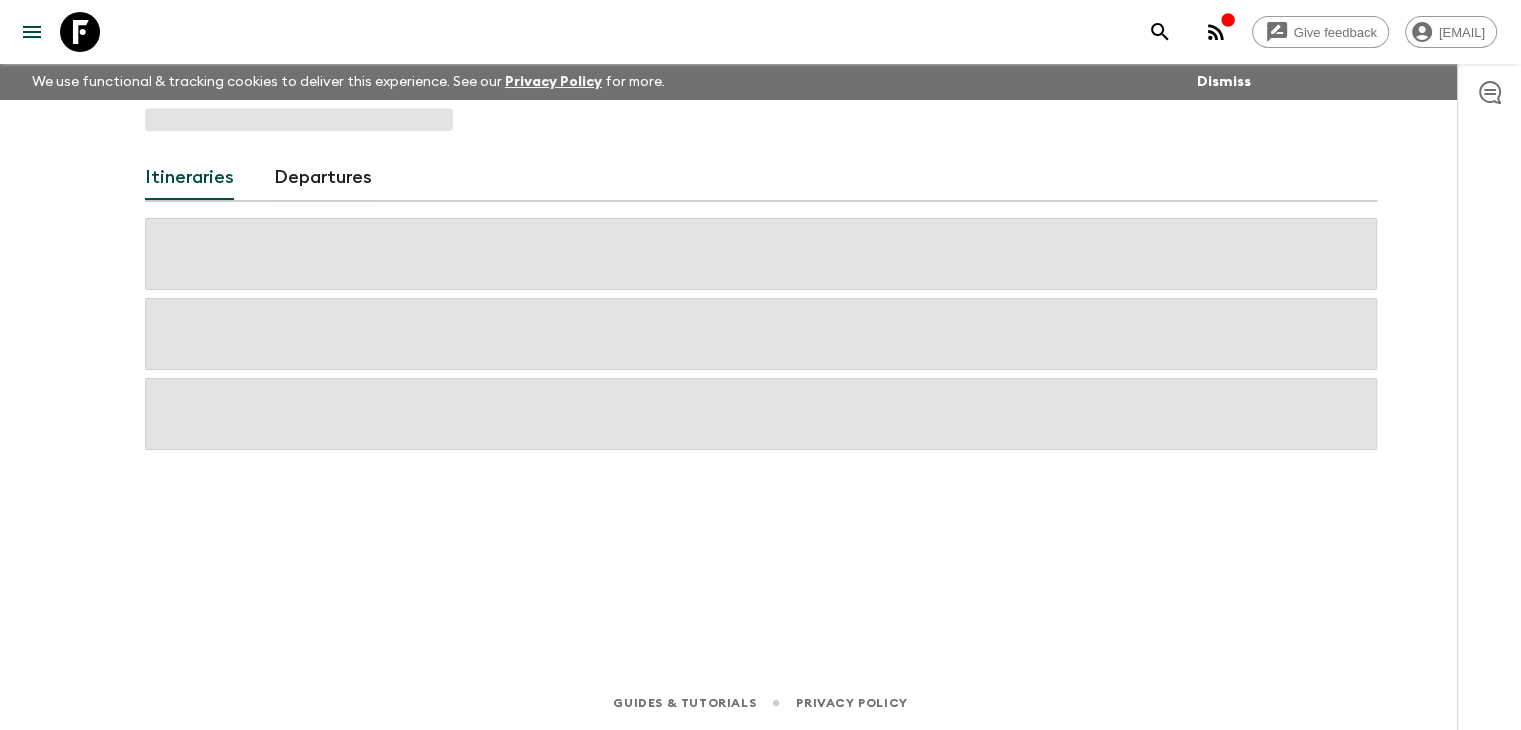 scroll, scrollTop: 0, scrollLeft: 0, axis: both 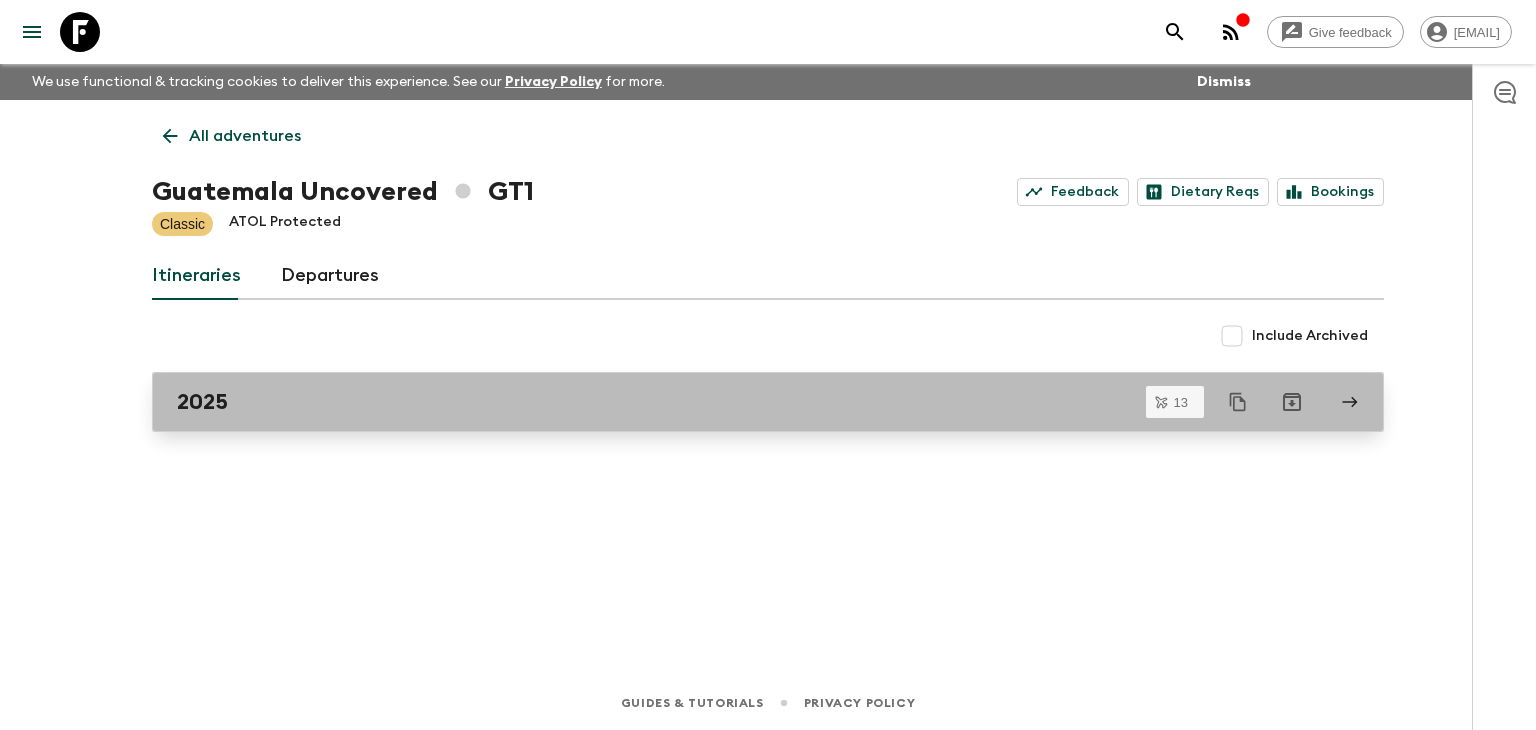 click on "2025" at bounding box center (749, 402) 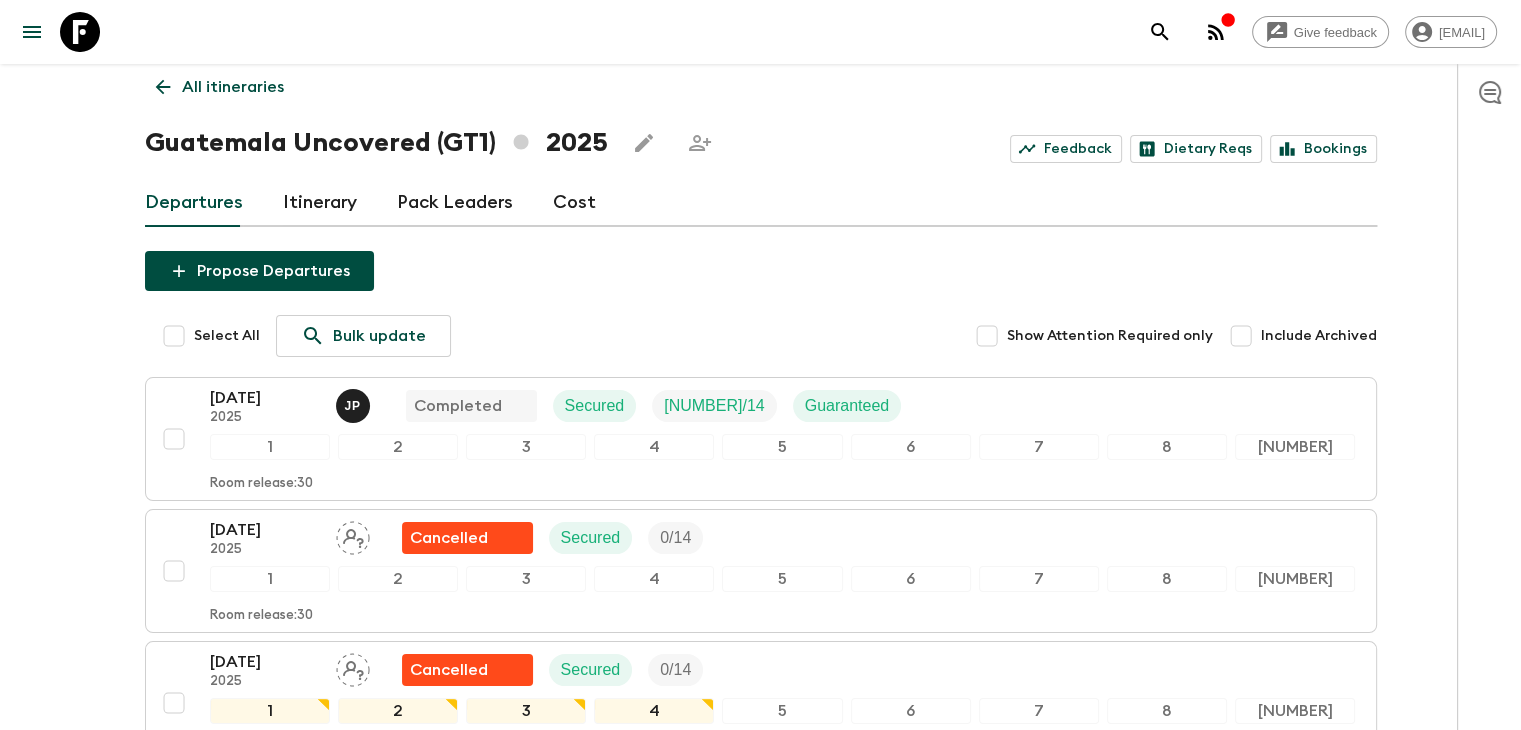 scroll, scrollTop: 0, scrollLeft: 0, axis: both 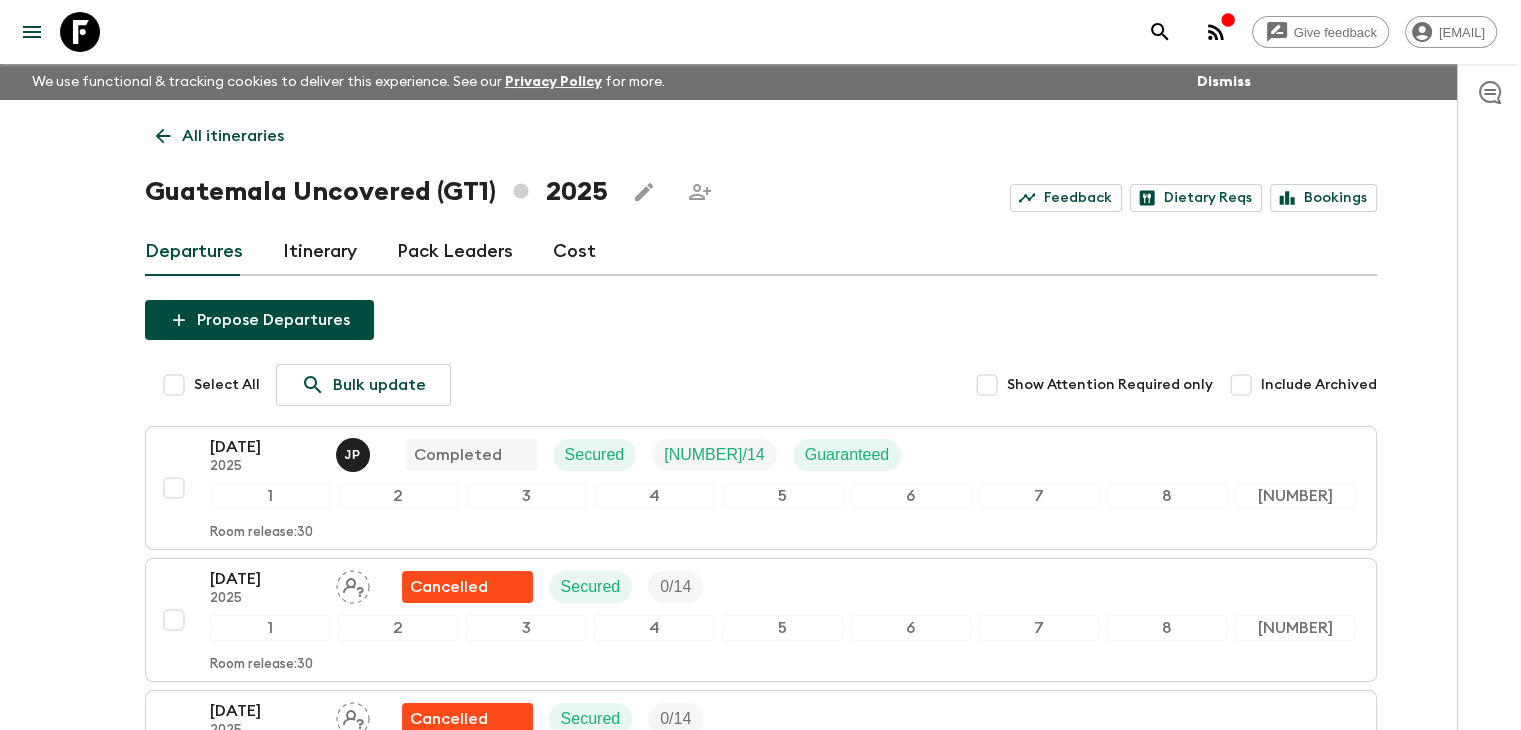 click 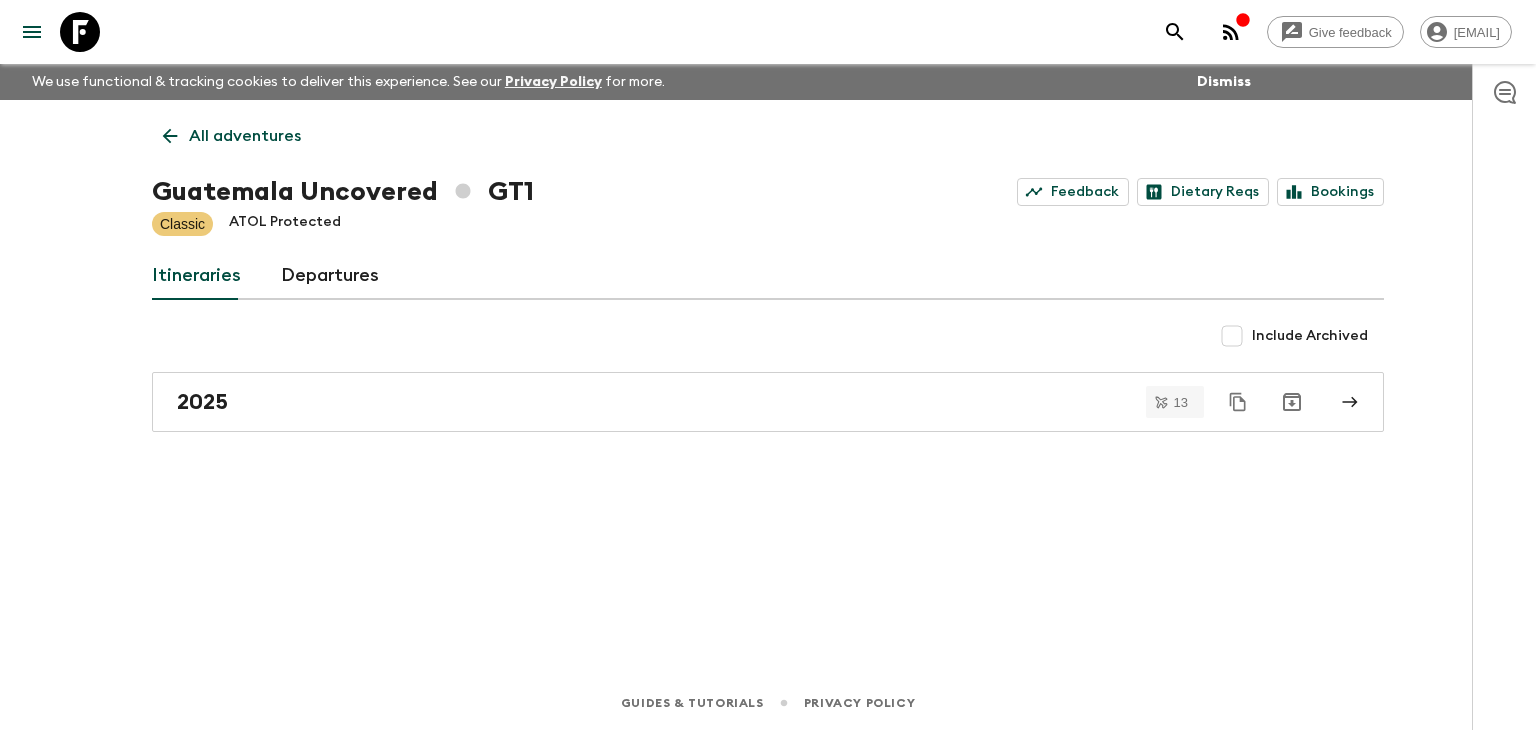 click 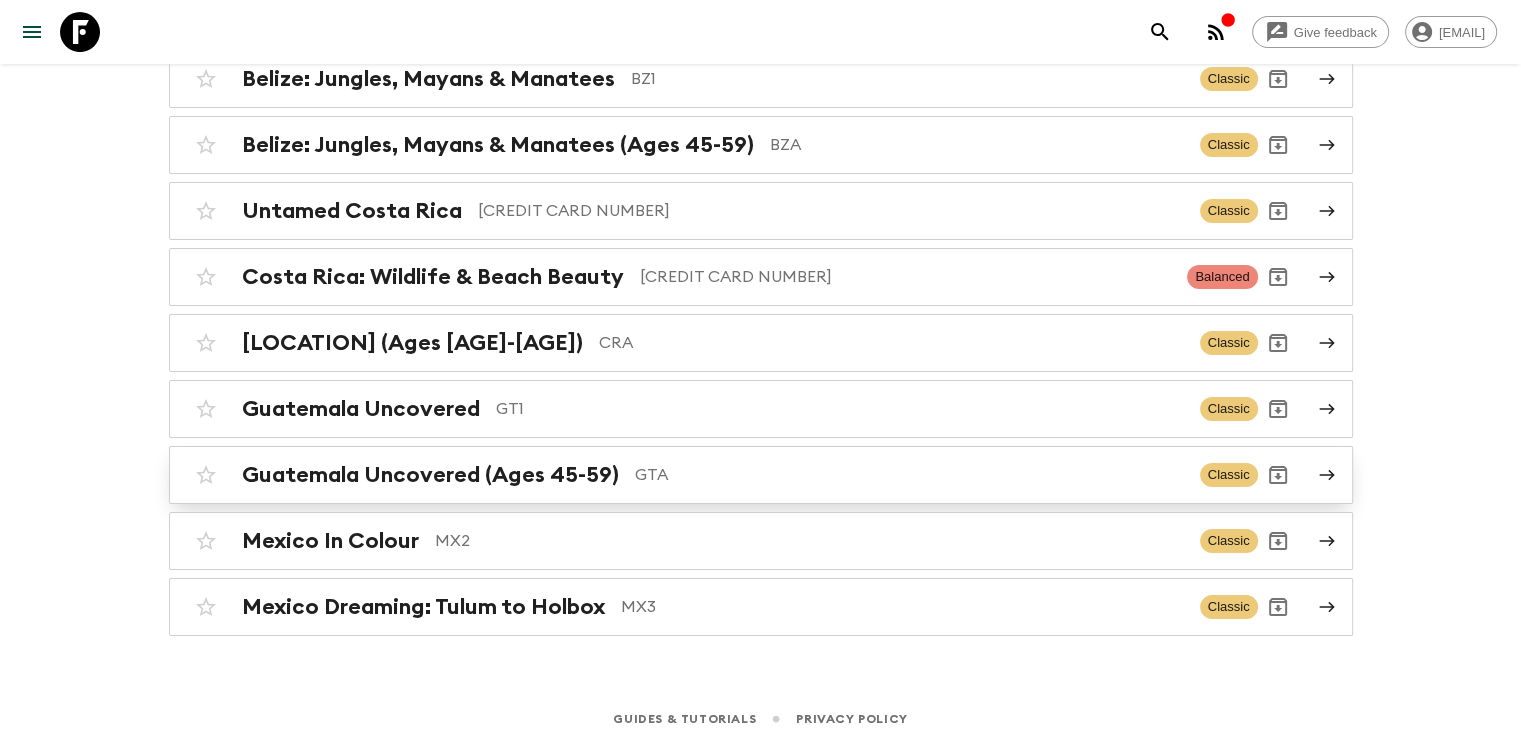 scroll, scrollTop: 256, scrollLeft: 0, axis: vertical 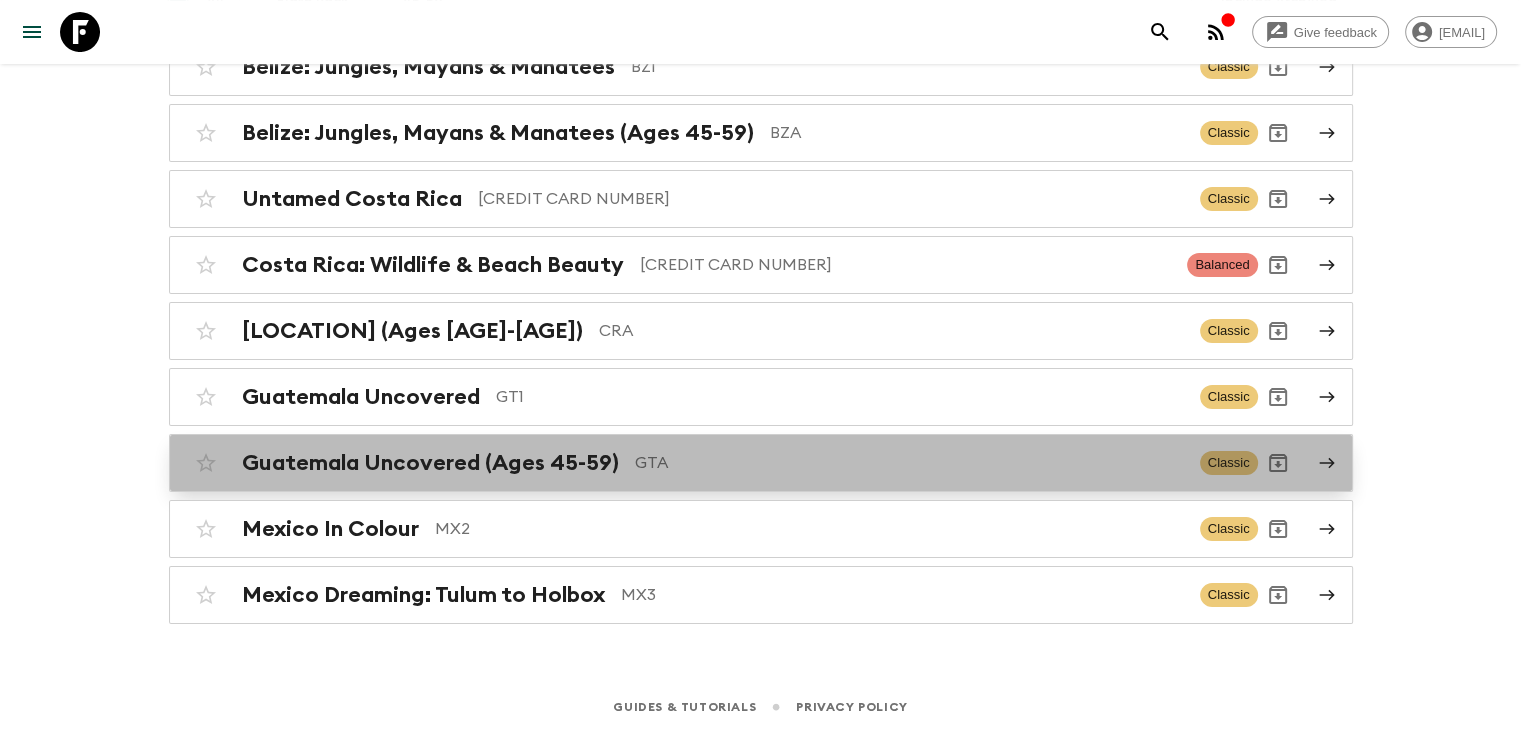 click on "Guatemala Uncovered (Ages 45-59)" at bounding box center [430, 463] 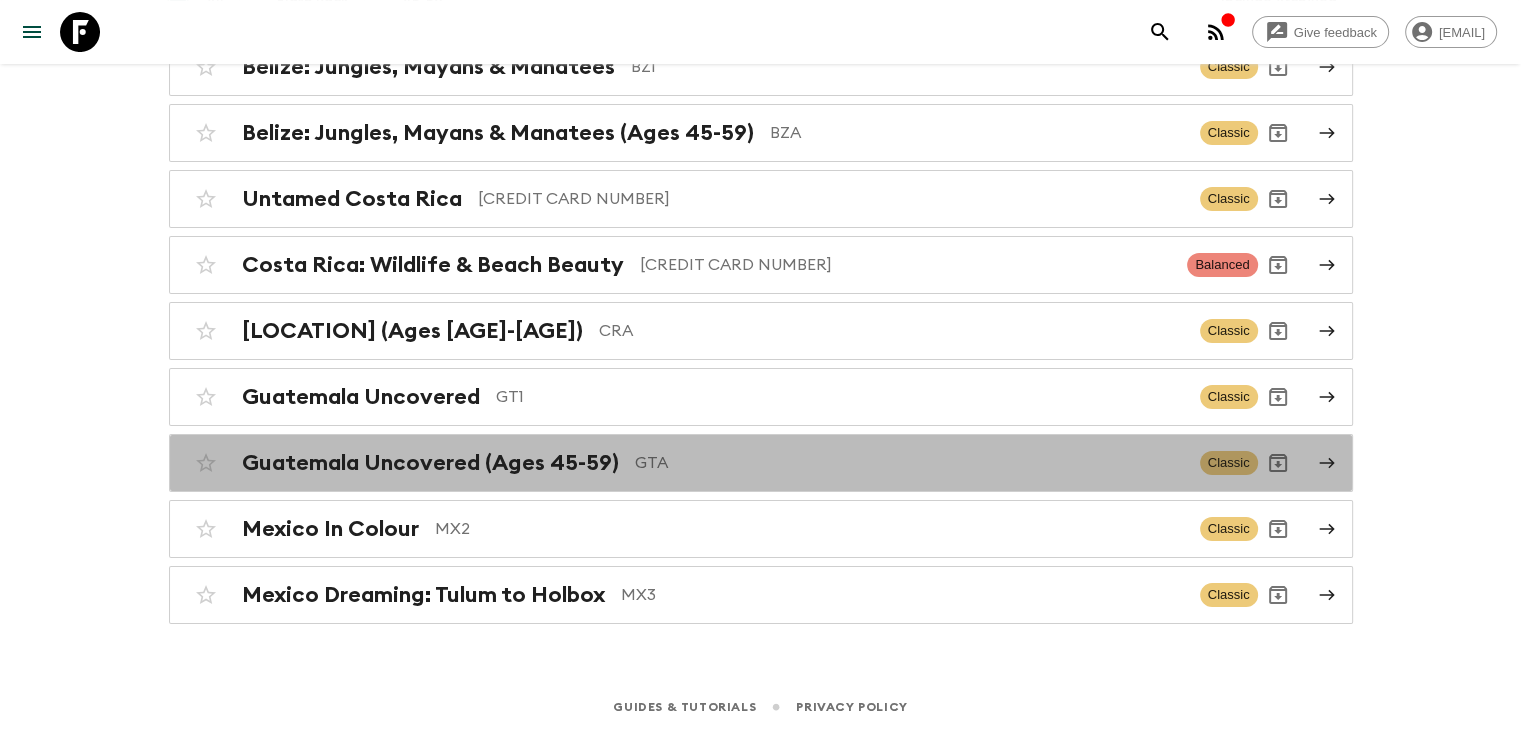 scroll, scrollTop: 0, scrollLeft: 0, axis: both 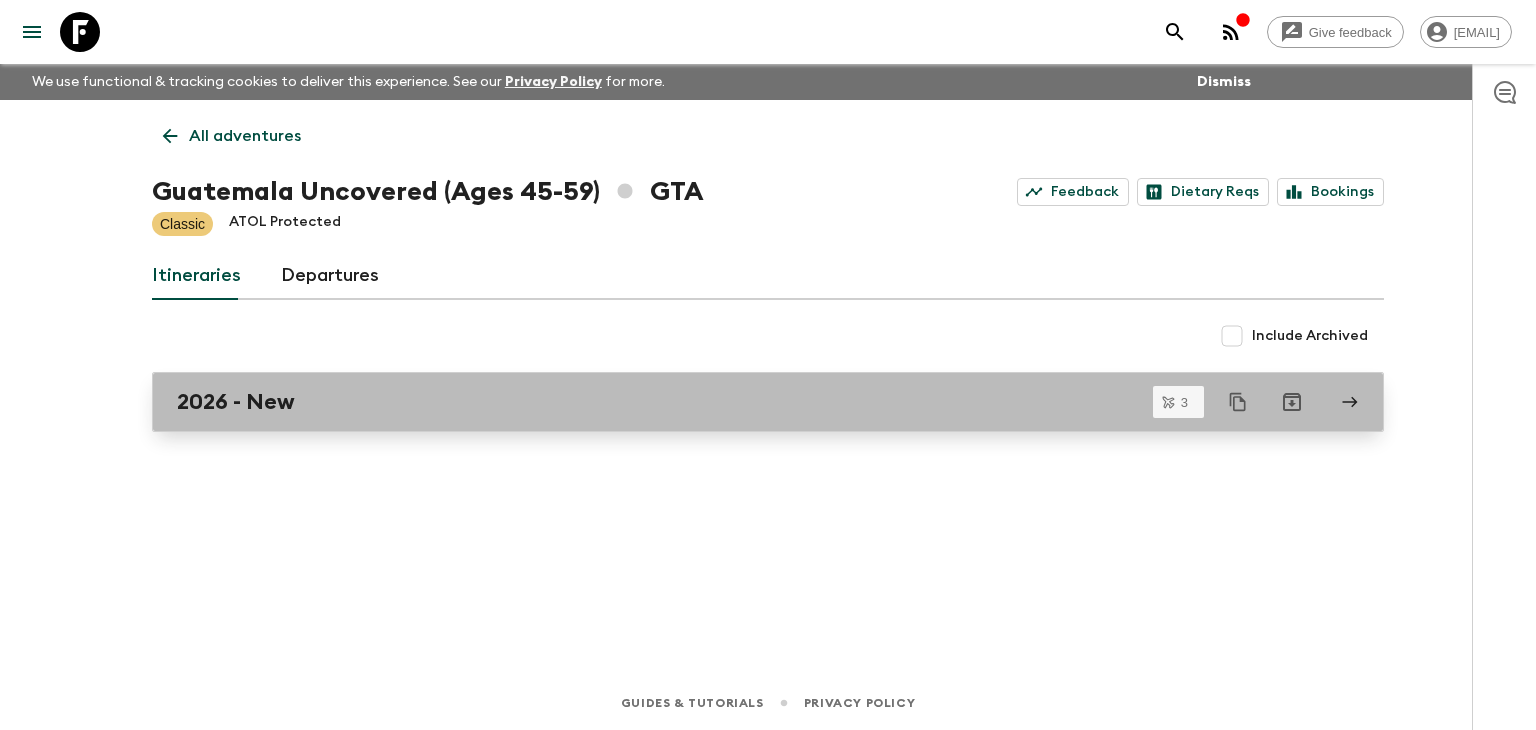 click on "2026 - New" at bounding box center [749, 402] 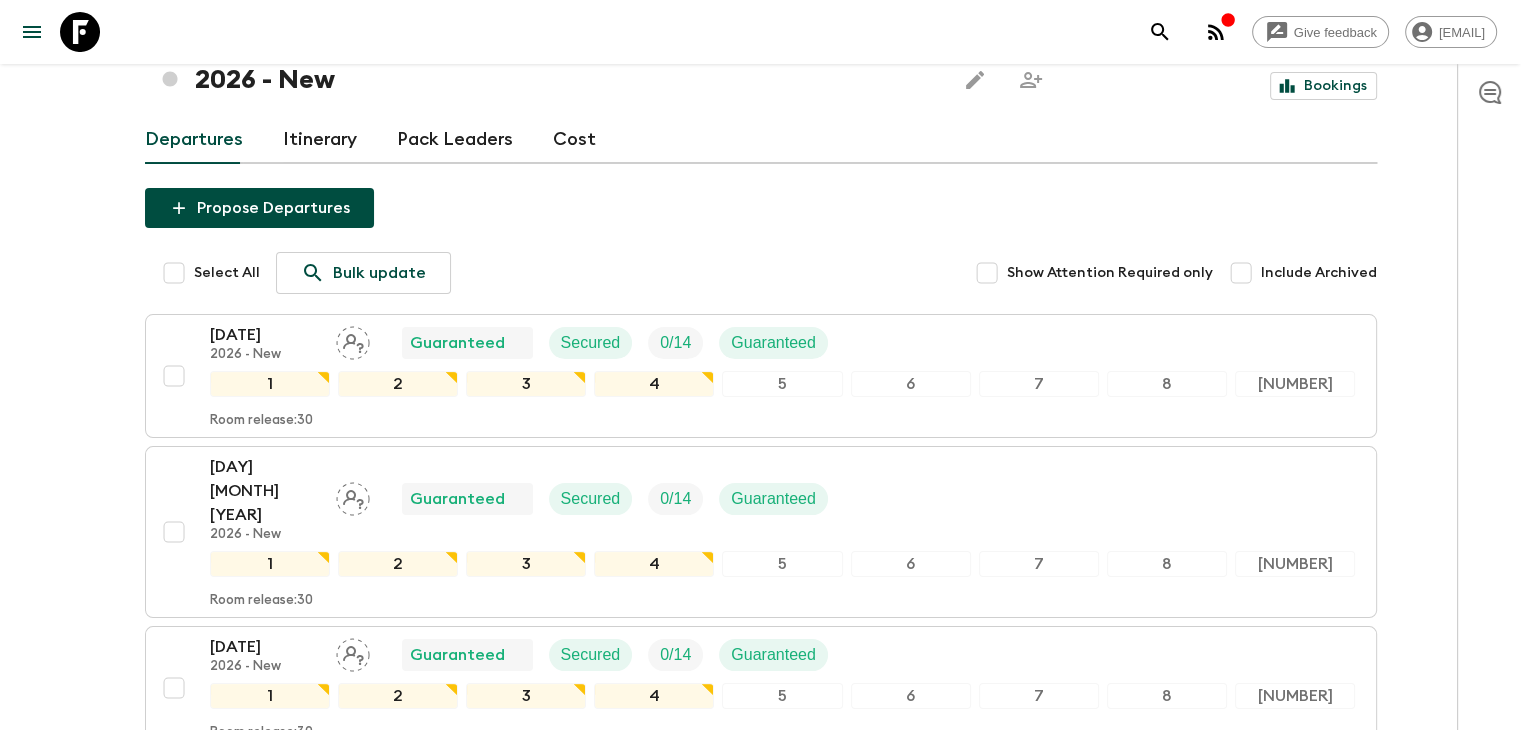 scroll, scrollTop: 0, scrollLeft: 0, axis: both 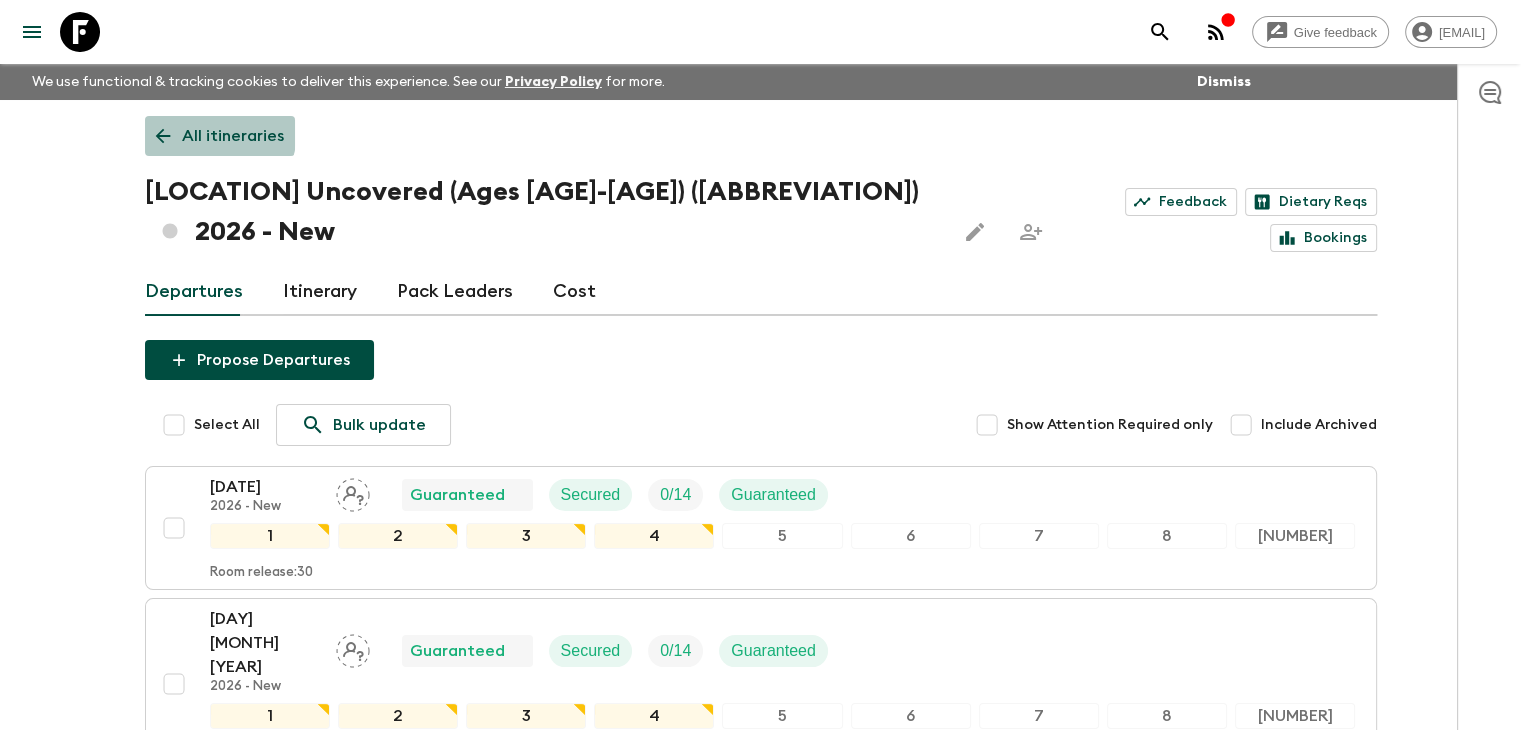 click on "All itineraries" at bounding box center (220, 136) 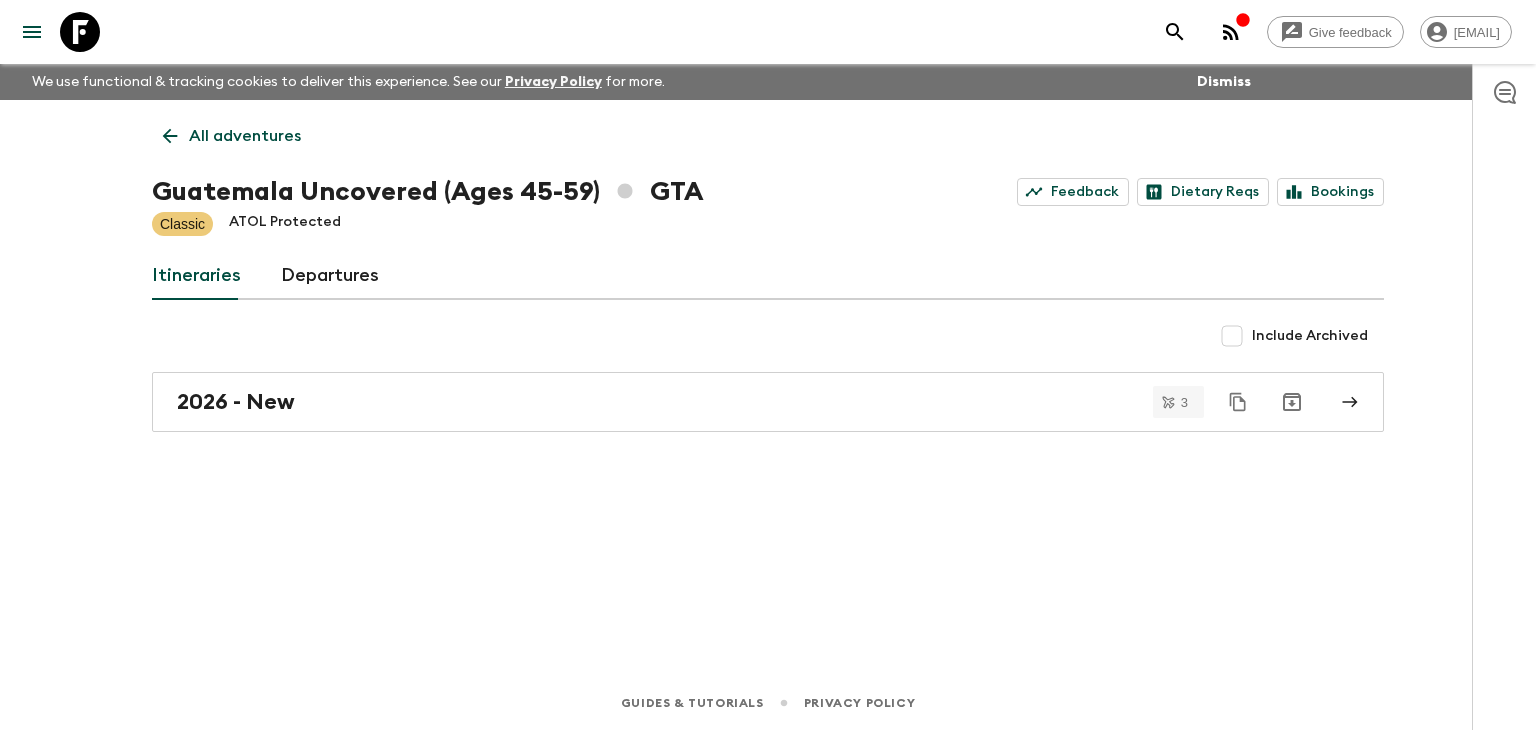 click 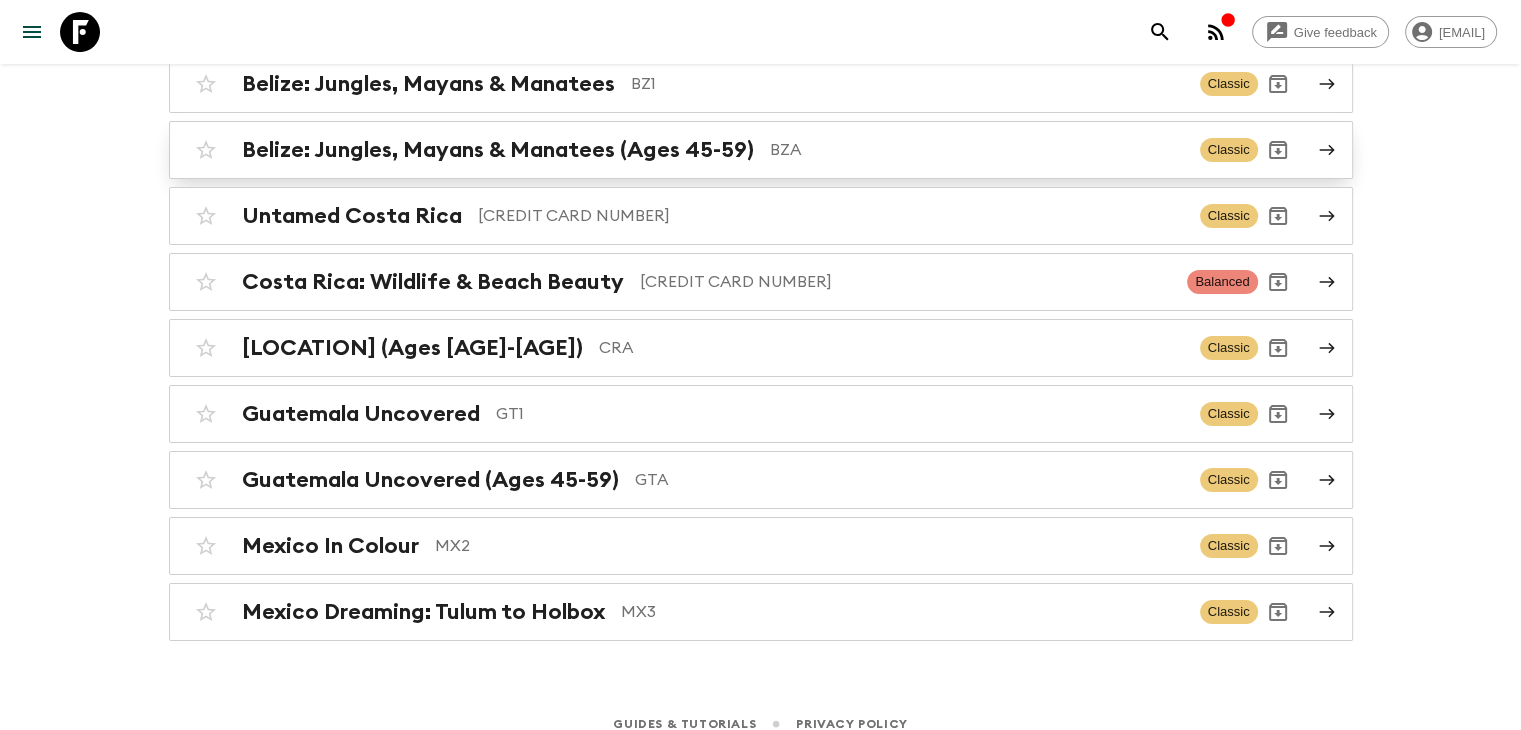 scroll, scrollTop: 256, scrollLeft: 0, axis: vertical 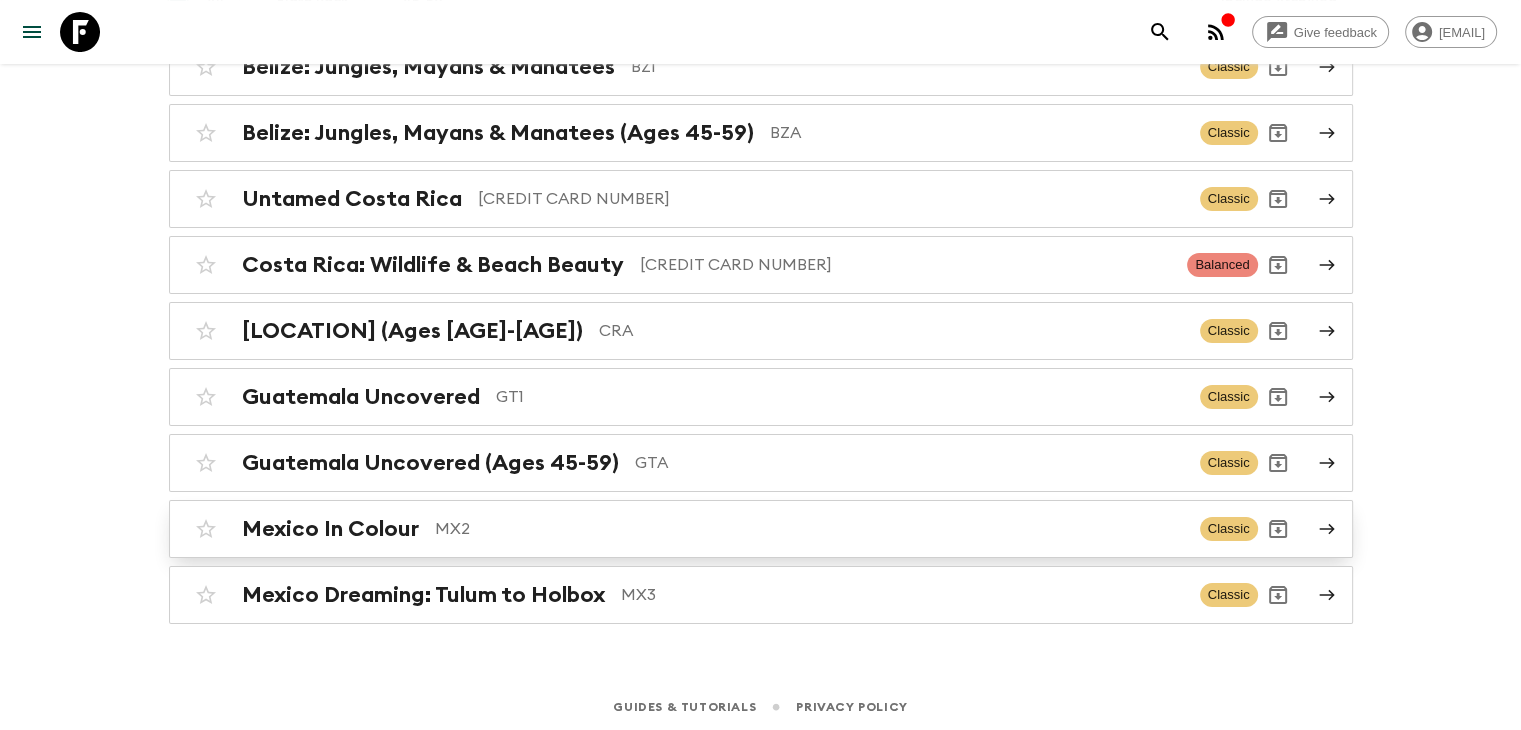click on "MX2" at bounding box center [809, 529] 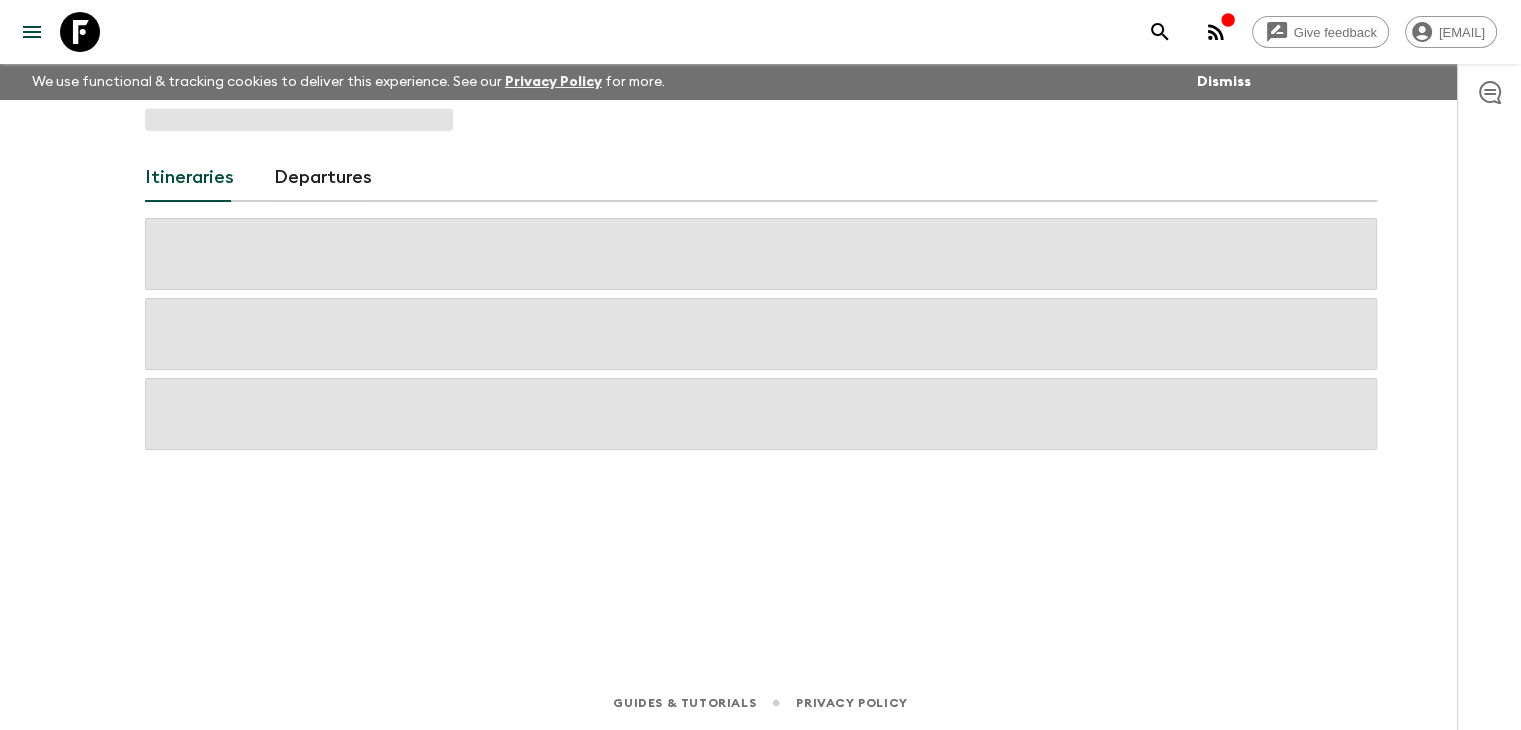 scroll, scrollTop: 0, scrollLeft: 0, axis: both 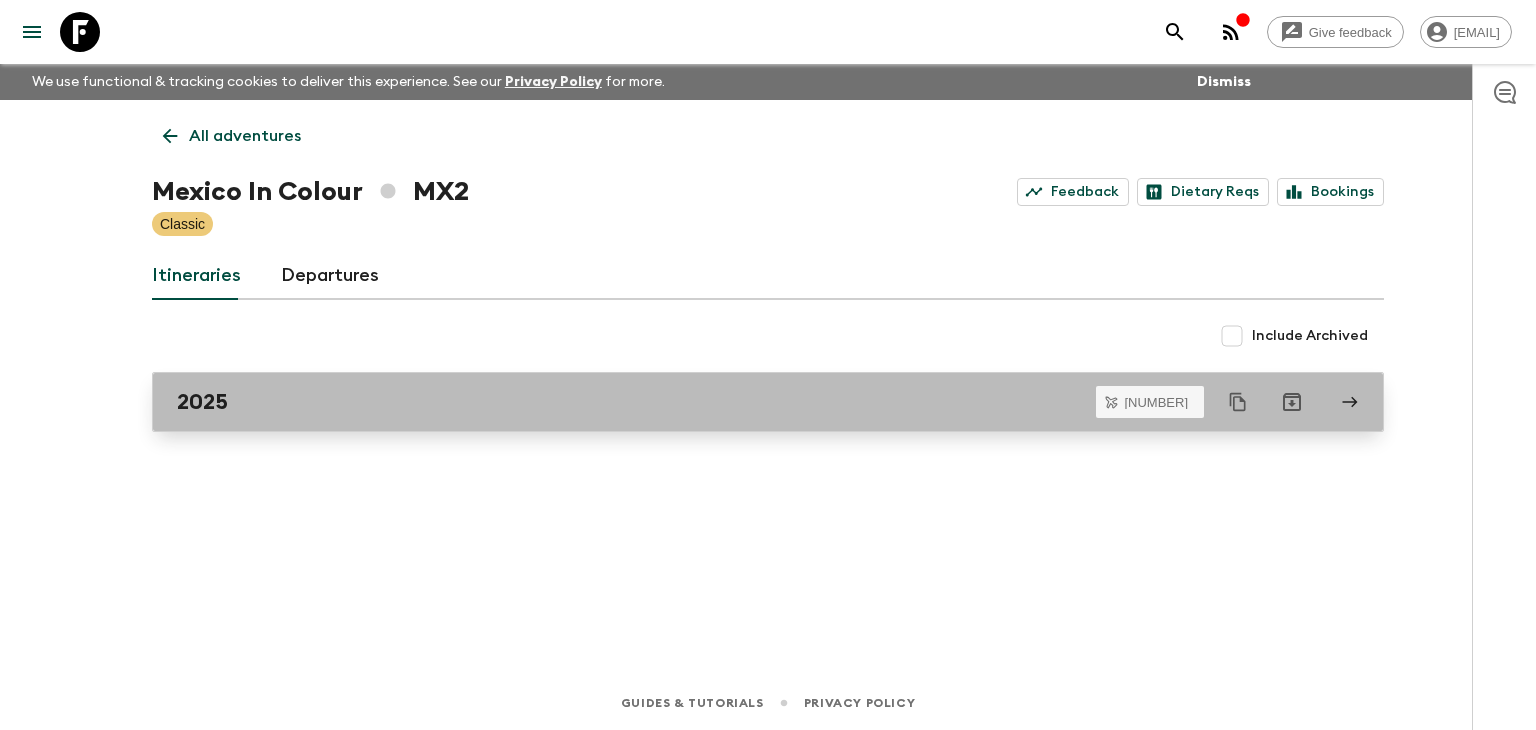 click on "2025" at bounding box center (749, 402) 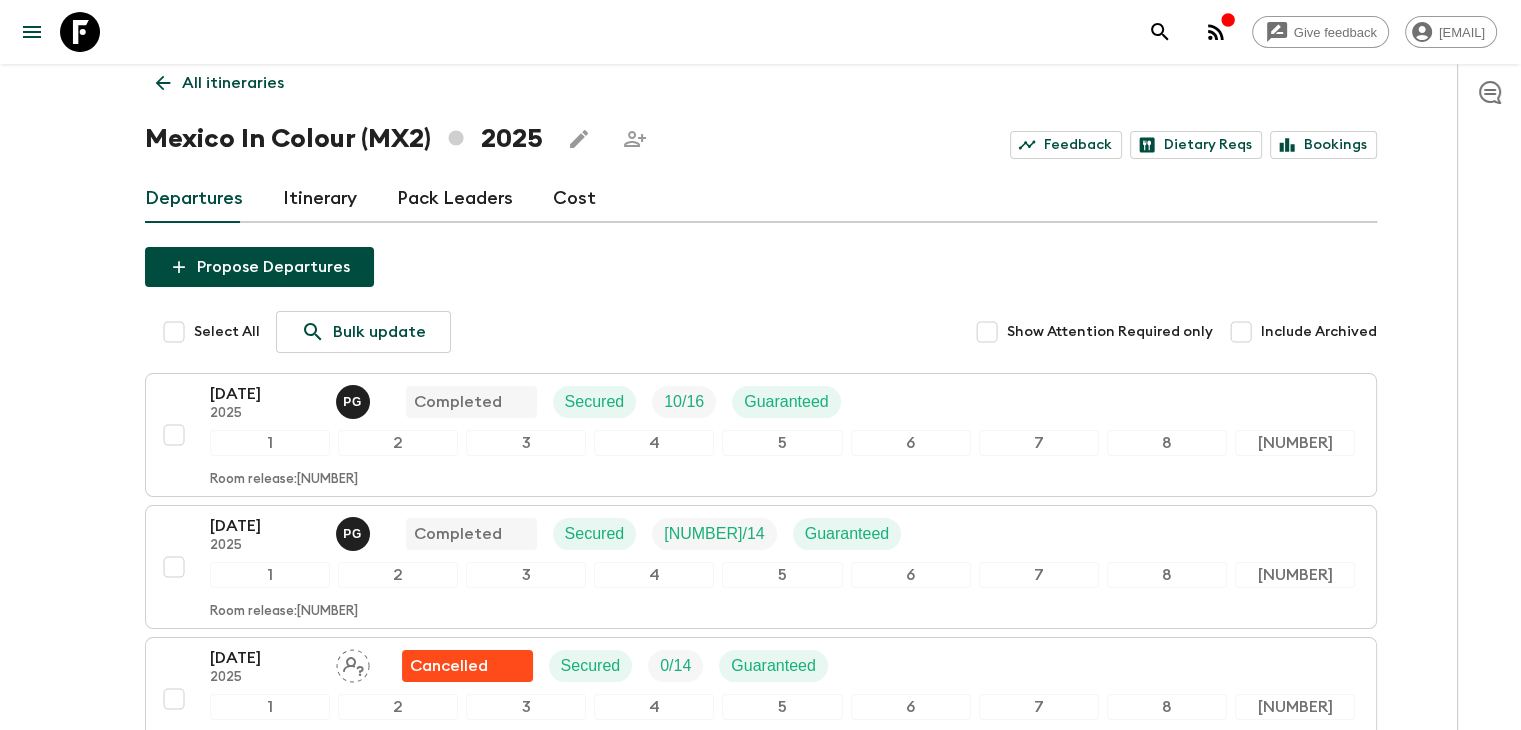 scroll, scrollTop: 0, scrollLeft: 0, axis: both 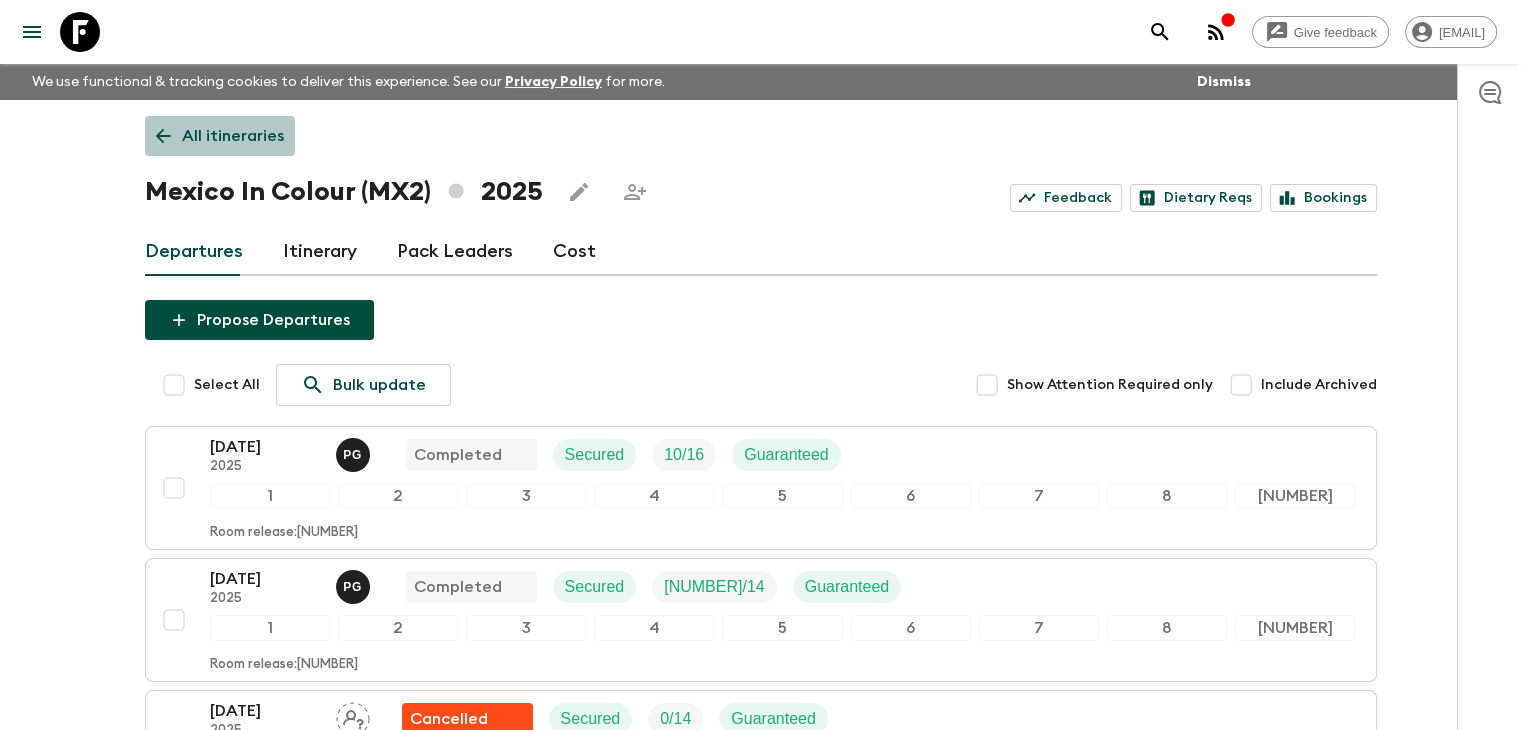 click 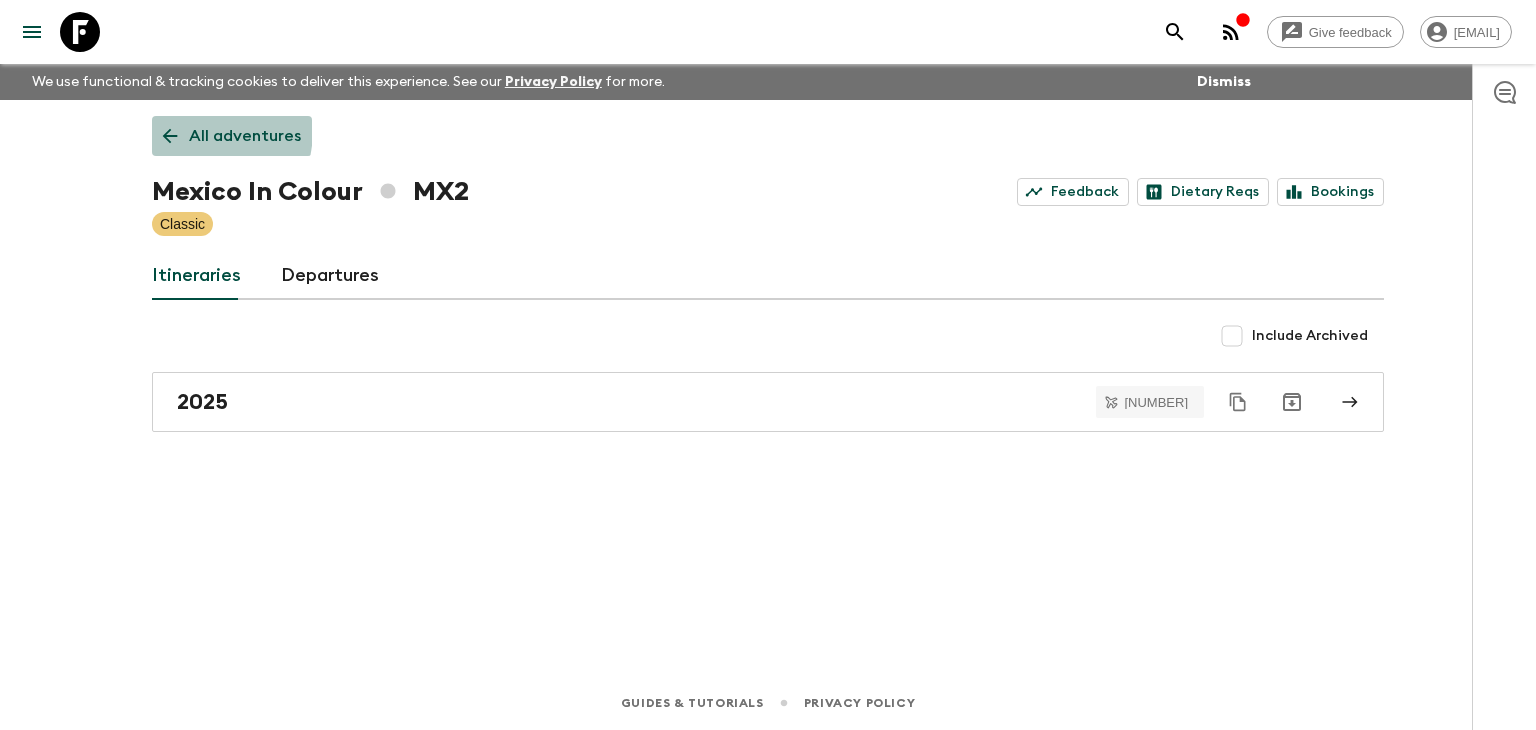 click 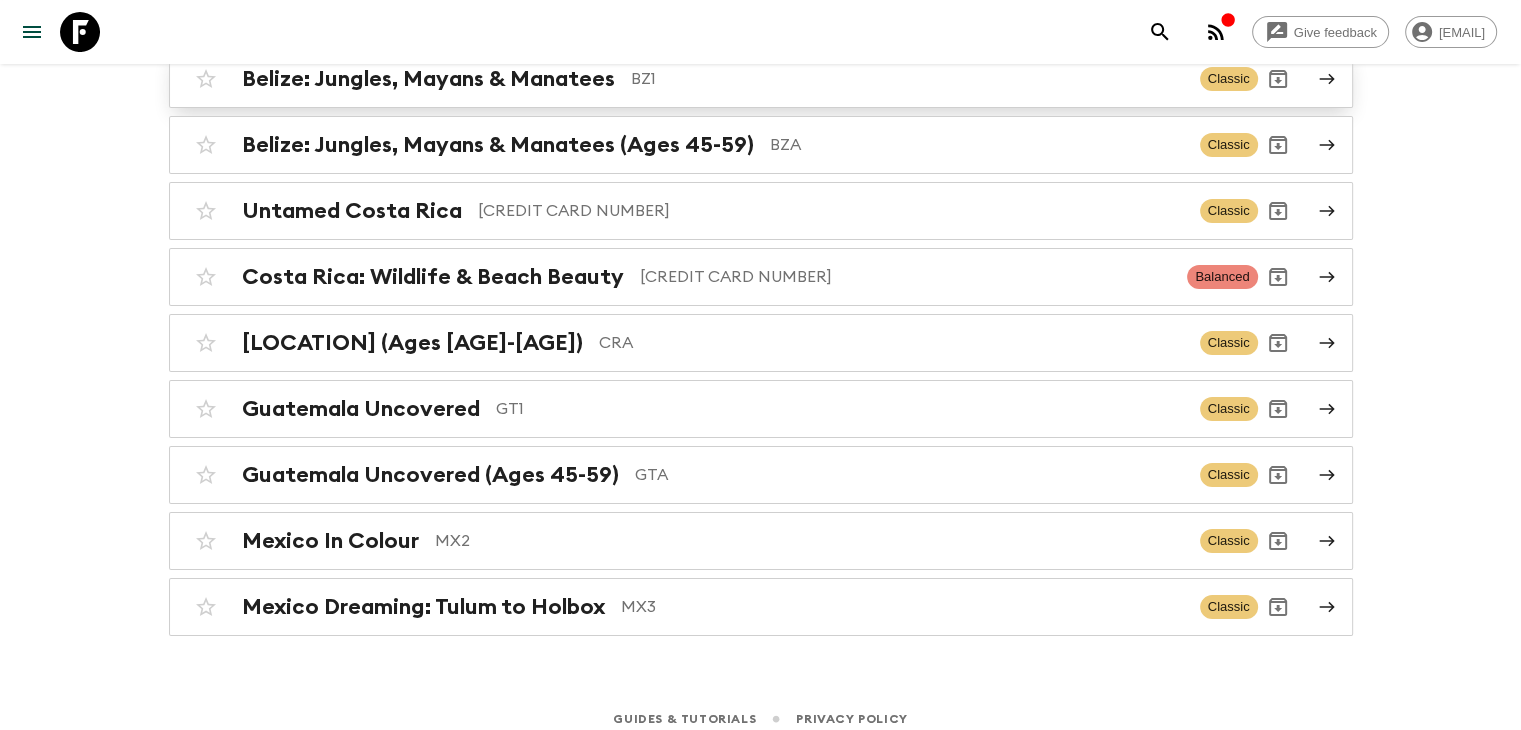 scroll, scrollTop: 256, scrollLeft: 0, axis: vertical 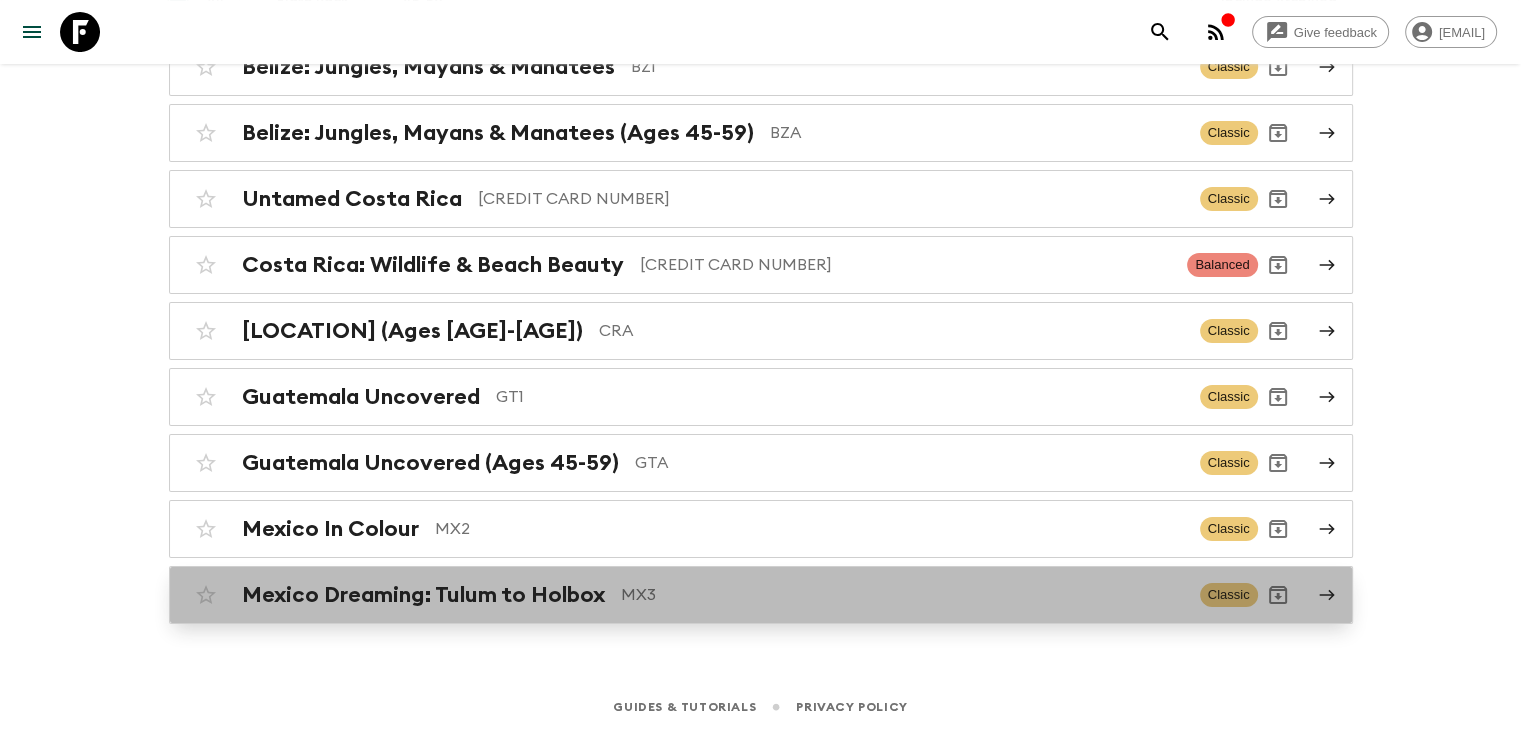 click on "Mexico Dreaming: Tulum to Holbox" at bounding box center (423, 595) 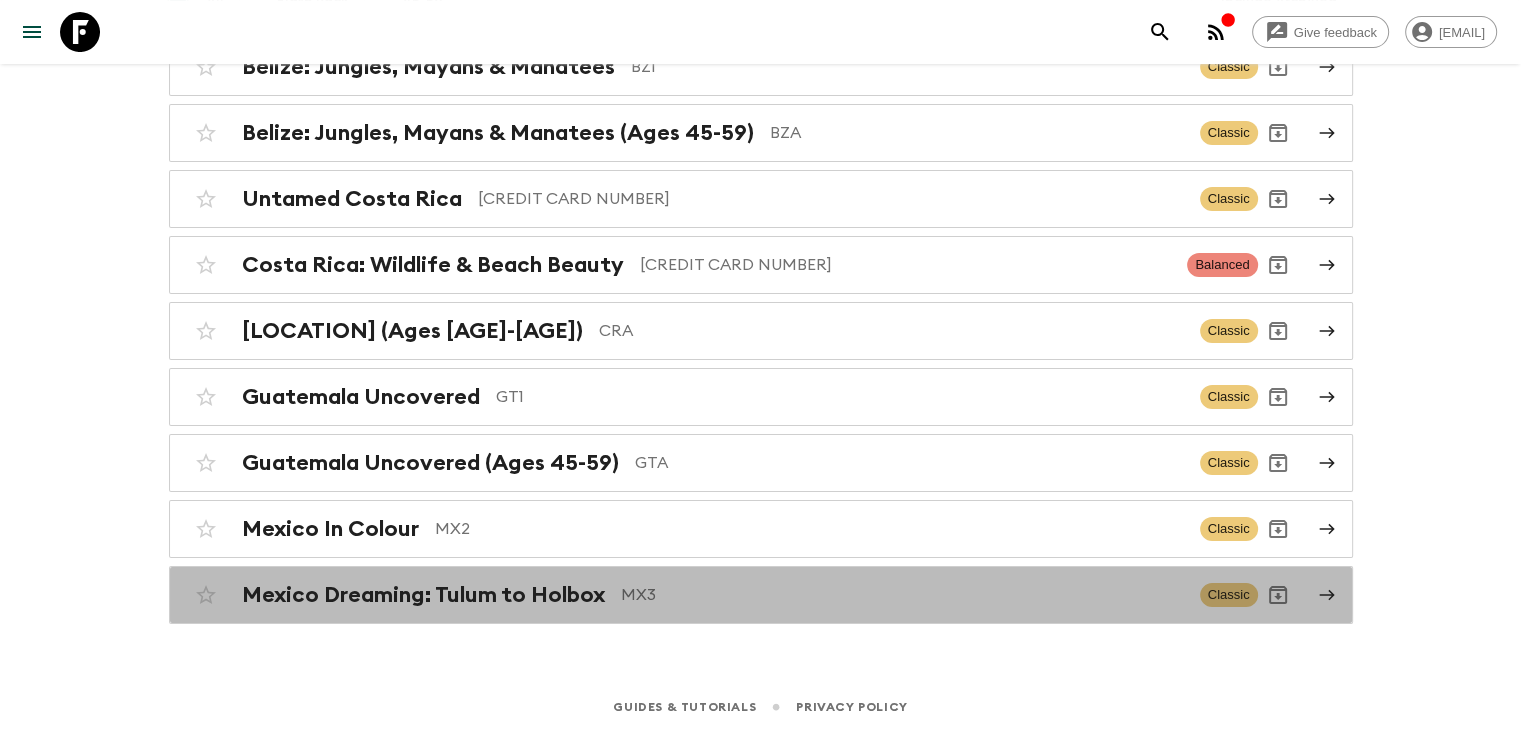 scroll, scrollTop: 0, scrollLeft: 0, axis: both 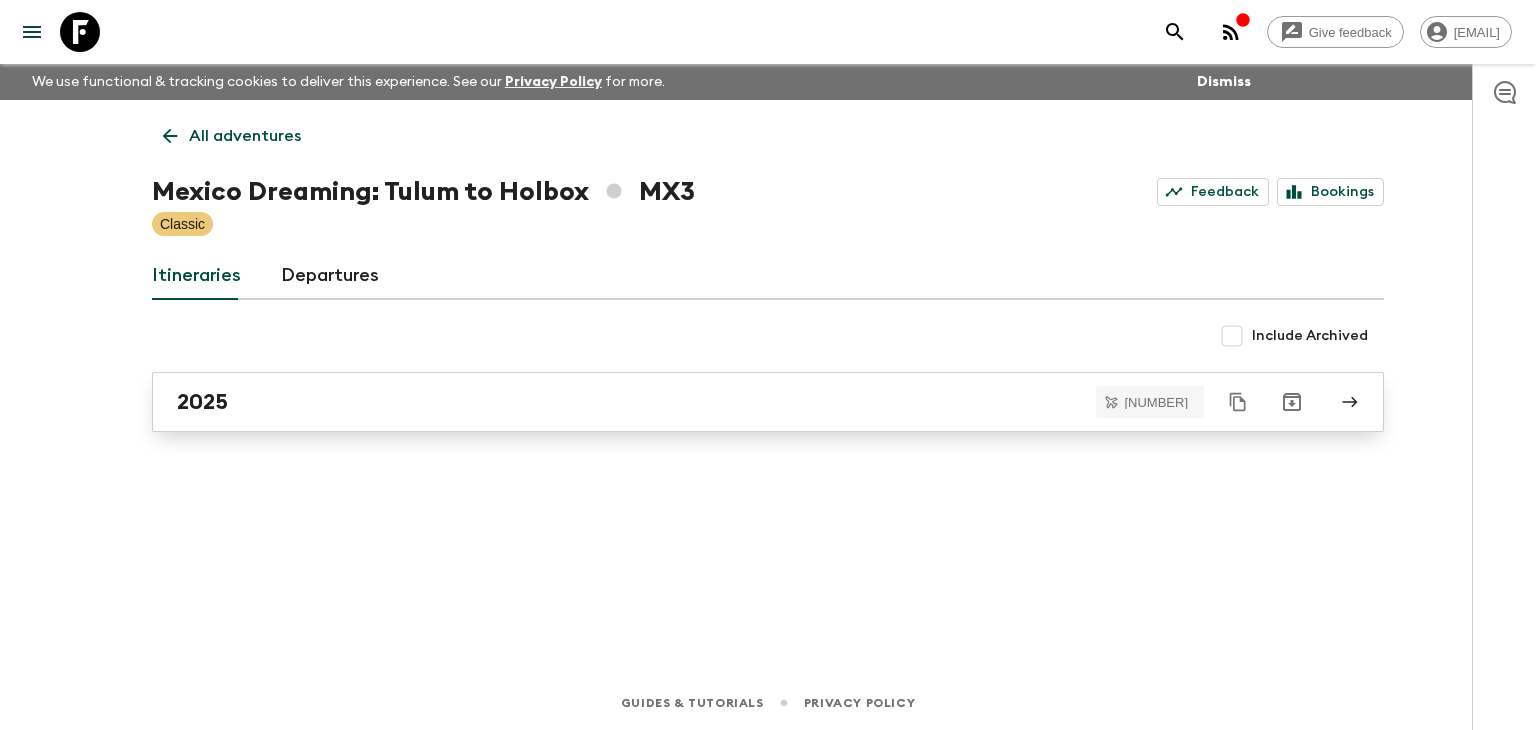 click on "2025" at bounding box center [768, 402] 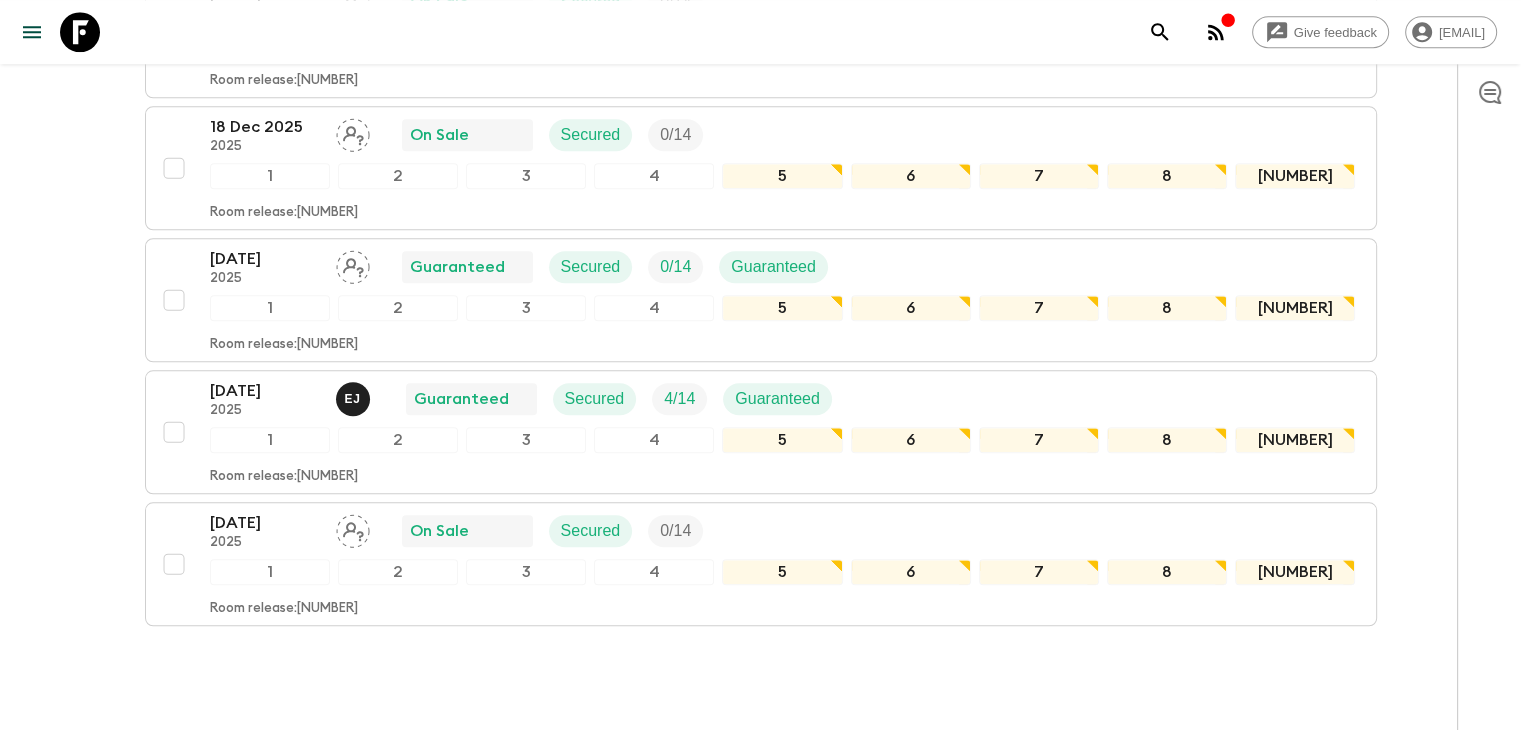 scroll, scrollTop: 1738, scrollLeft: 0, axis: vertical 